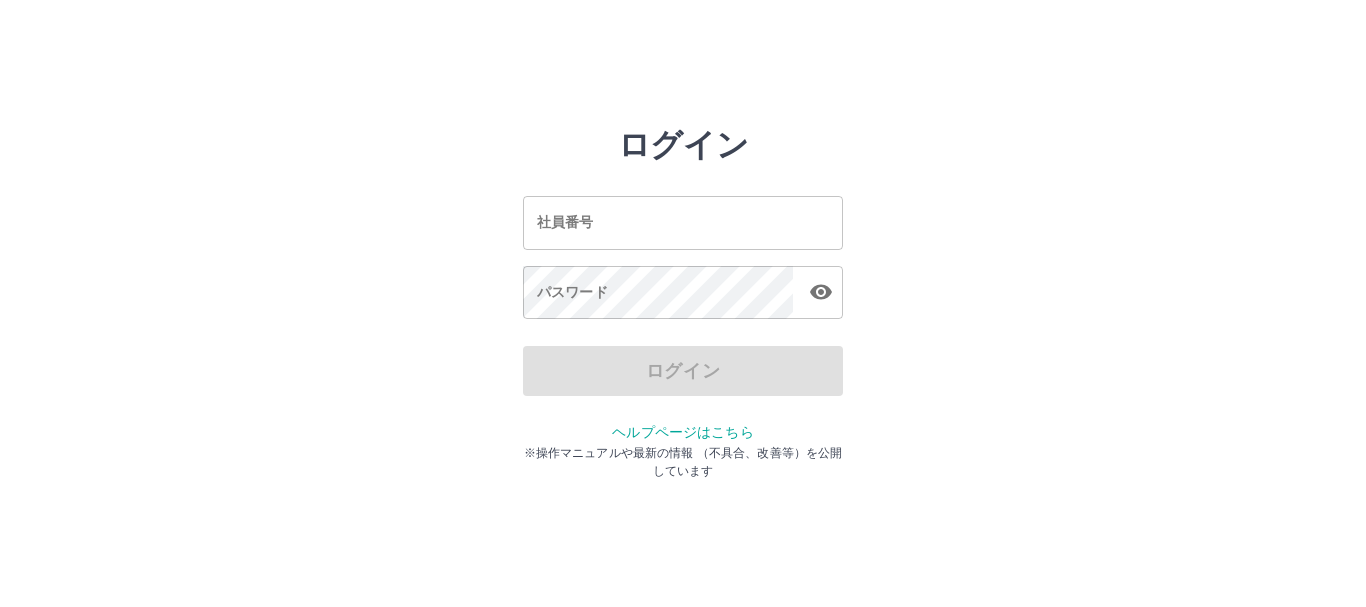 scroll, scrollTop: 0, scrollLeft: 0, axis: both 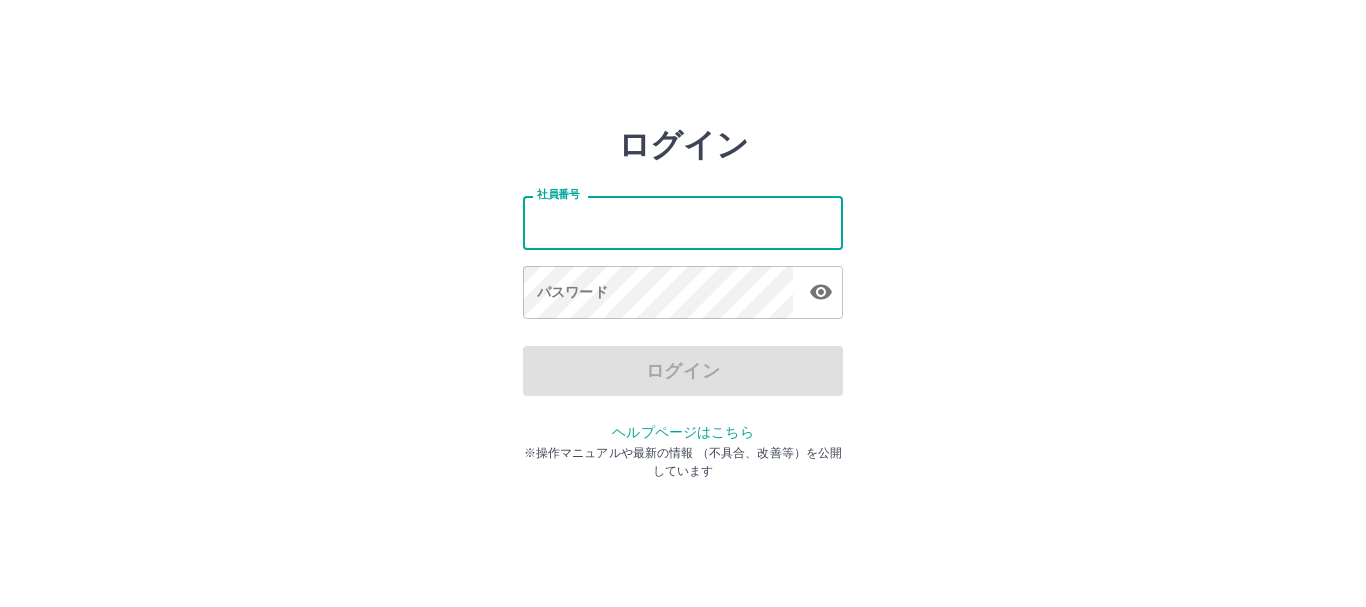 type on "*******" 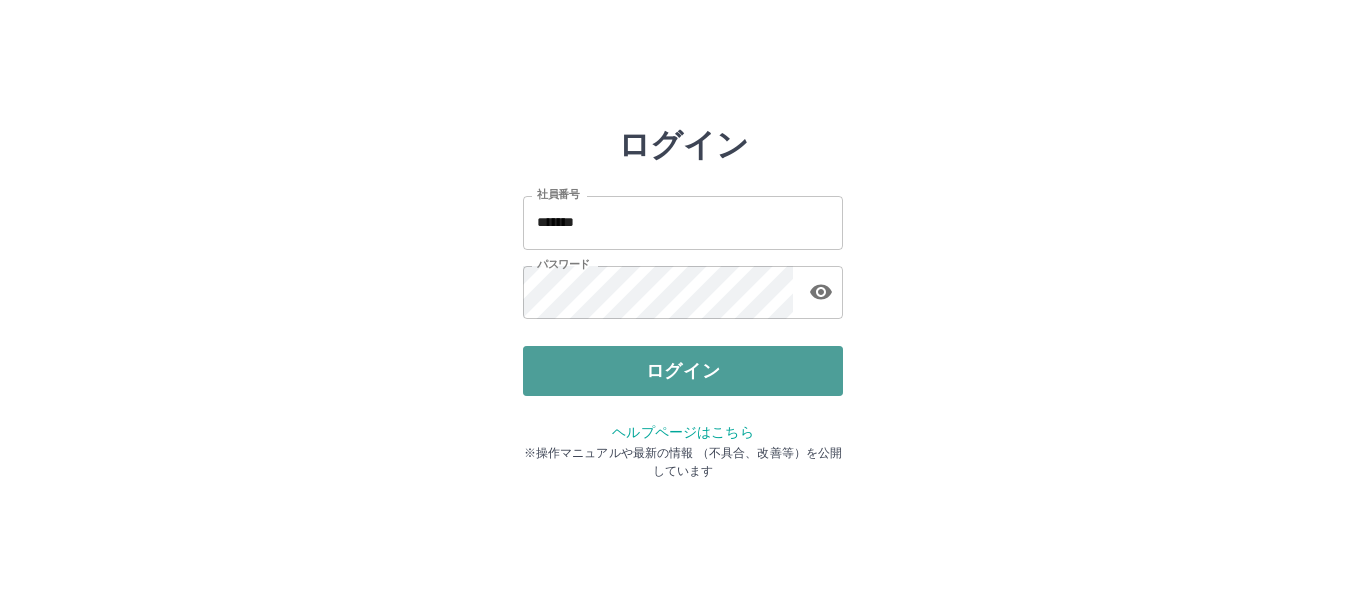 click on "ログイン" at bounding box center [683, 371] 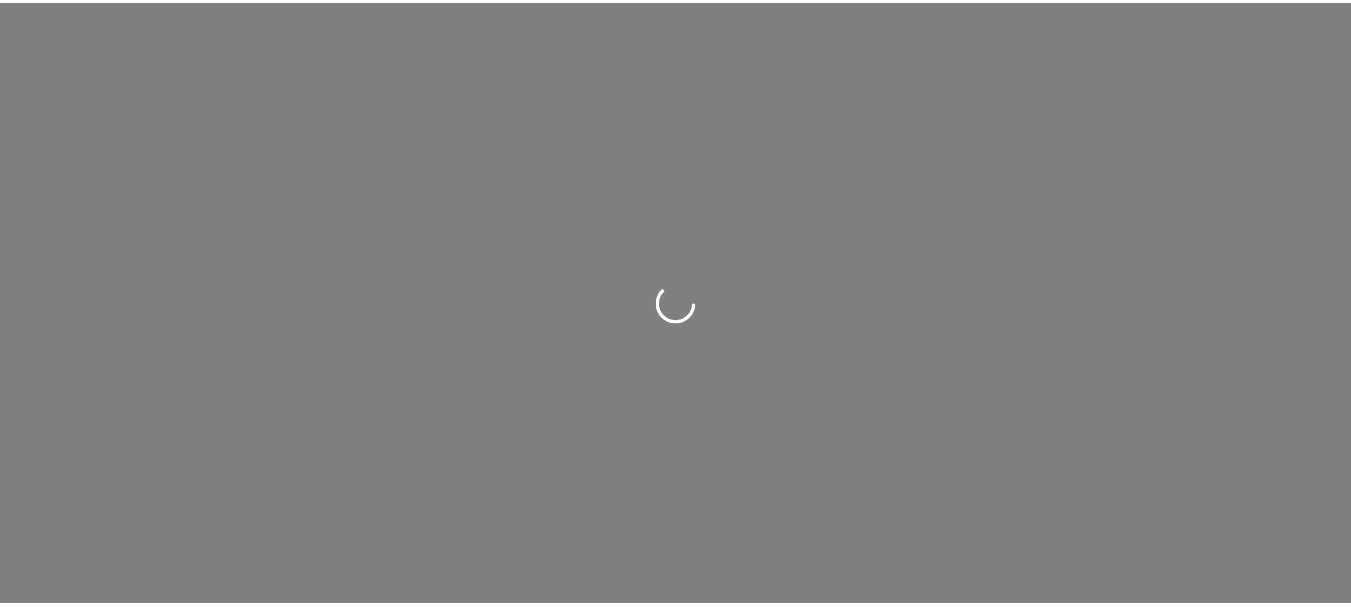 scroll, scrollTop: 0, scrollLeft: 0, axis: both 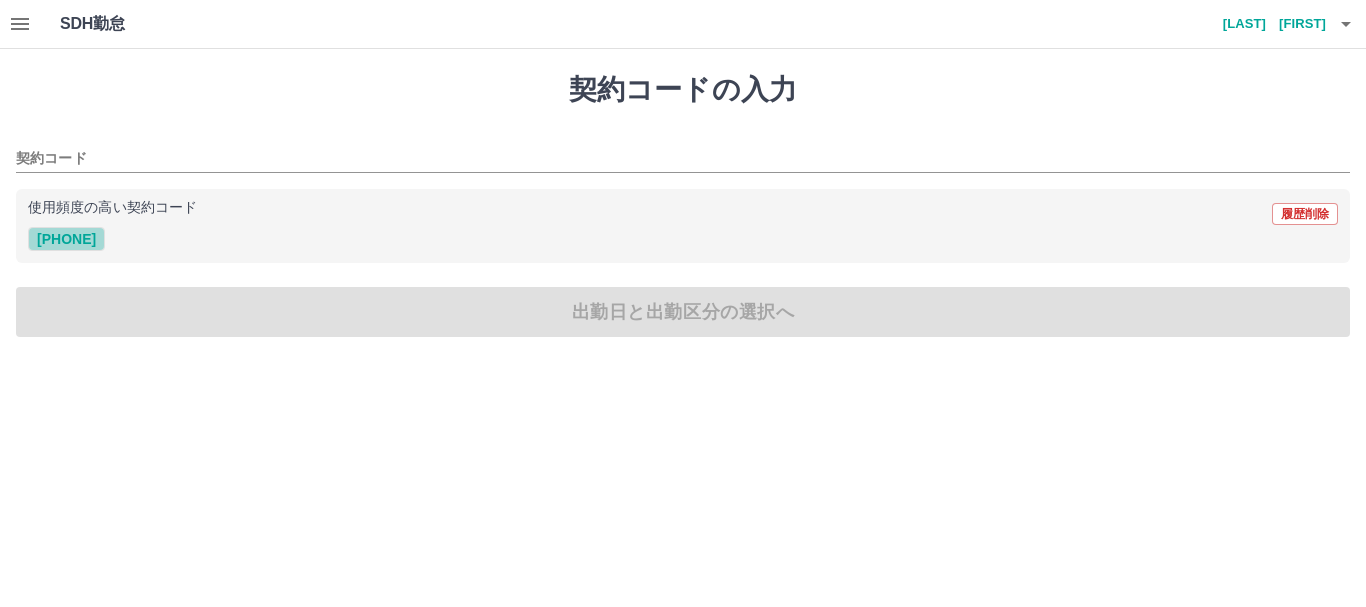 click on "41679001" at bounding box center [66, 239] 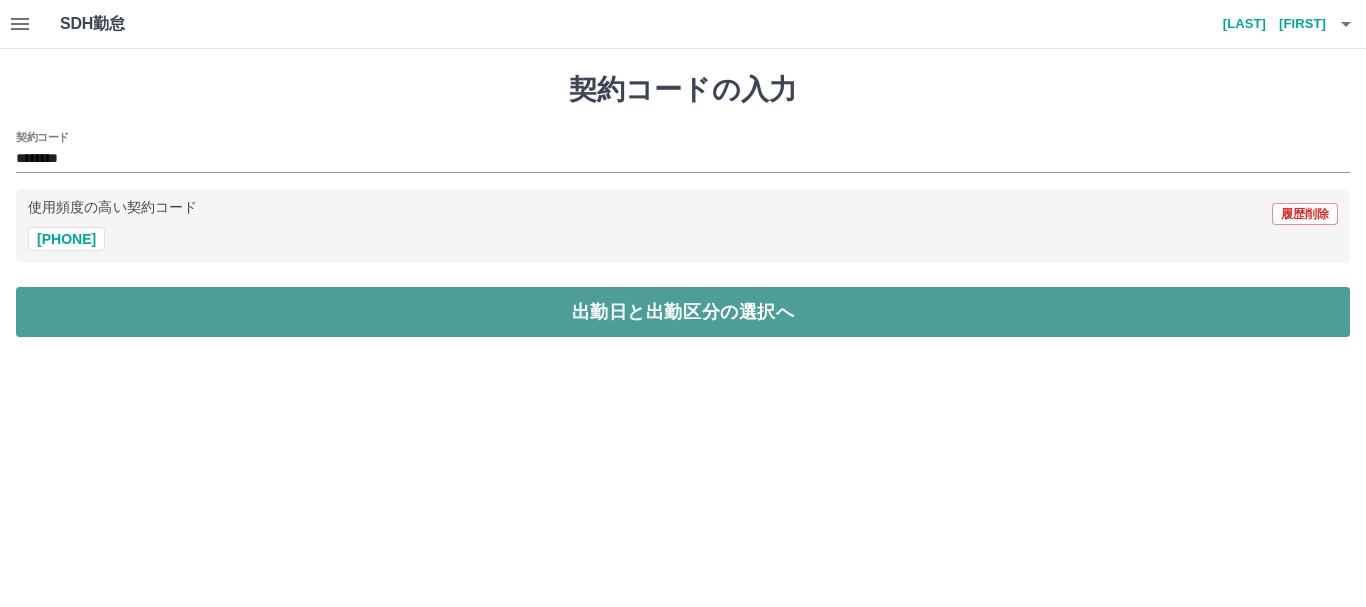 click on "出勤日と出勤区分の選択へ" at bounding box center [683, 312] 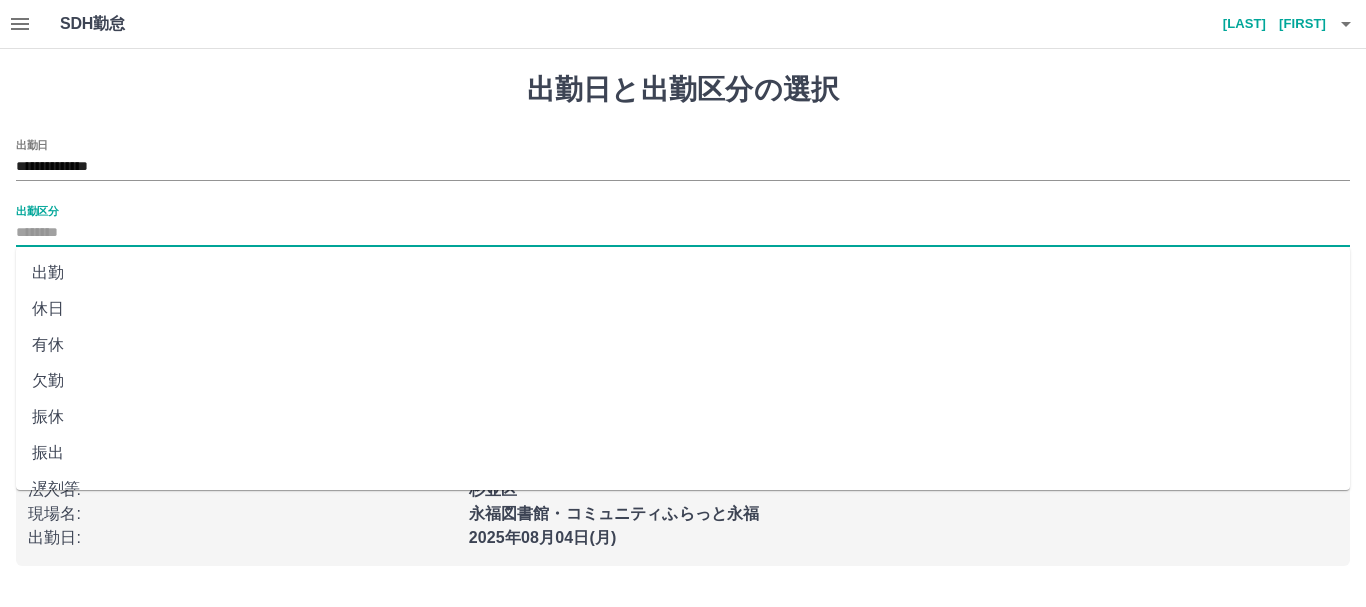 click on "出勤区分" at bounding box center (683, 233) 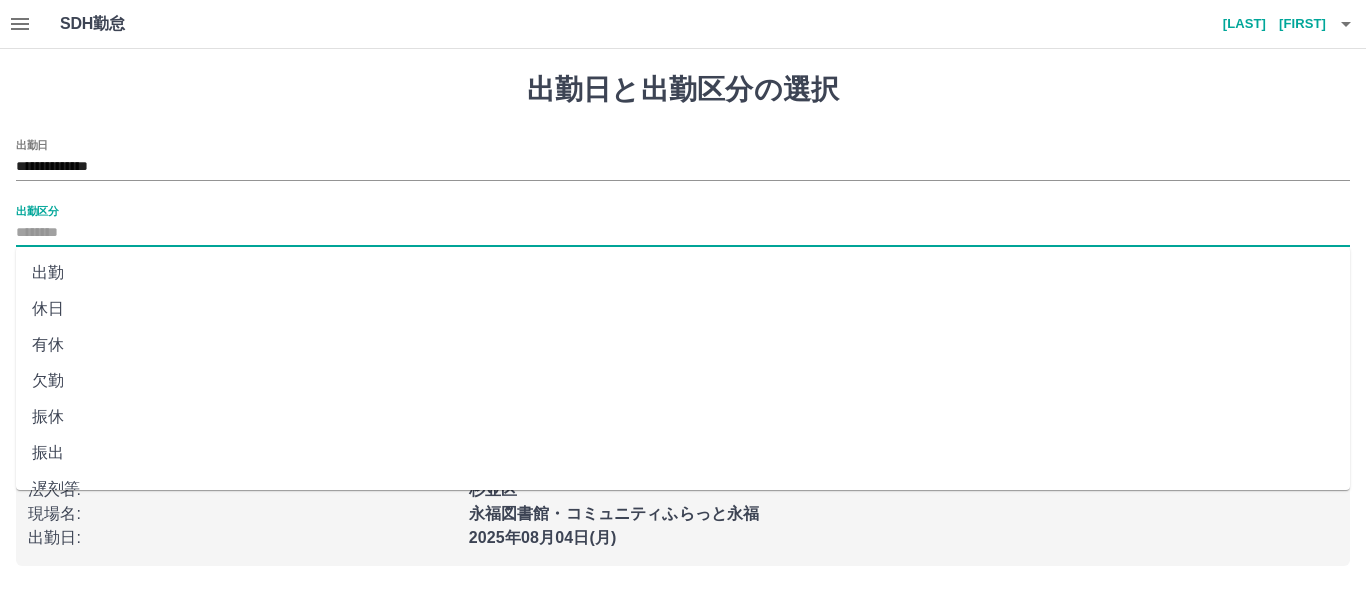 click on "出勤" at bounding box center (683, 273) 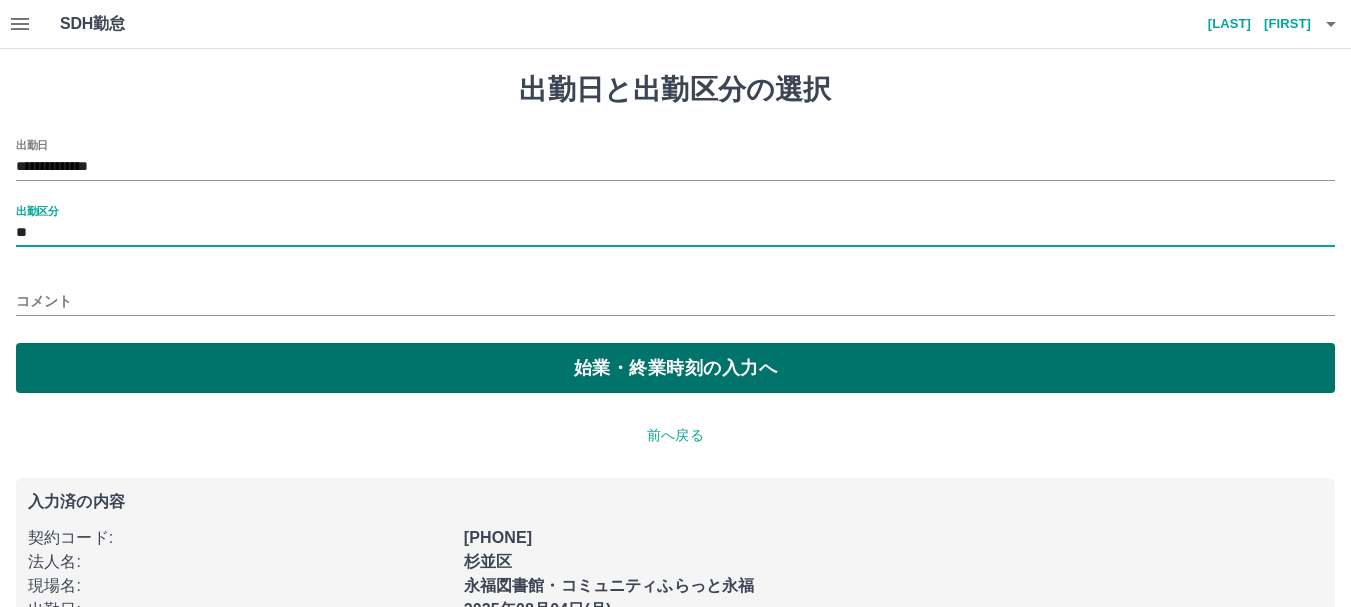 click on "始業・終業時刻の入力へ" at bounding box center [675, 368] 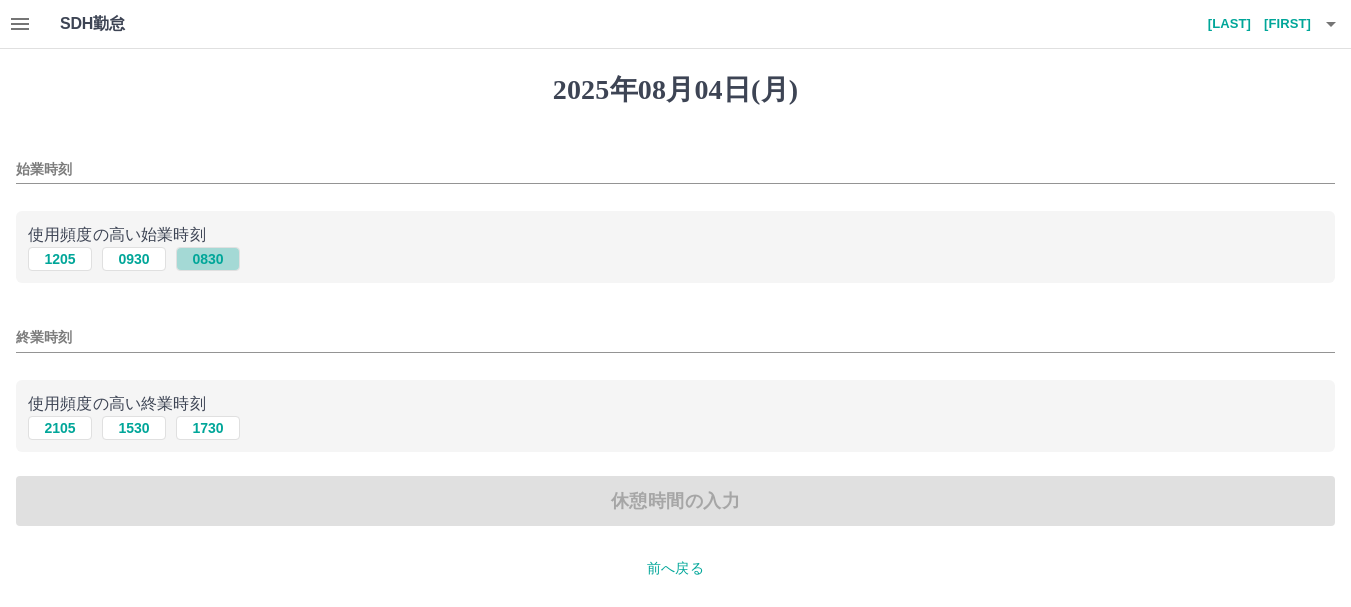 click on "0830" at bounding box center (208, 259) 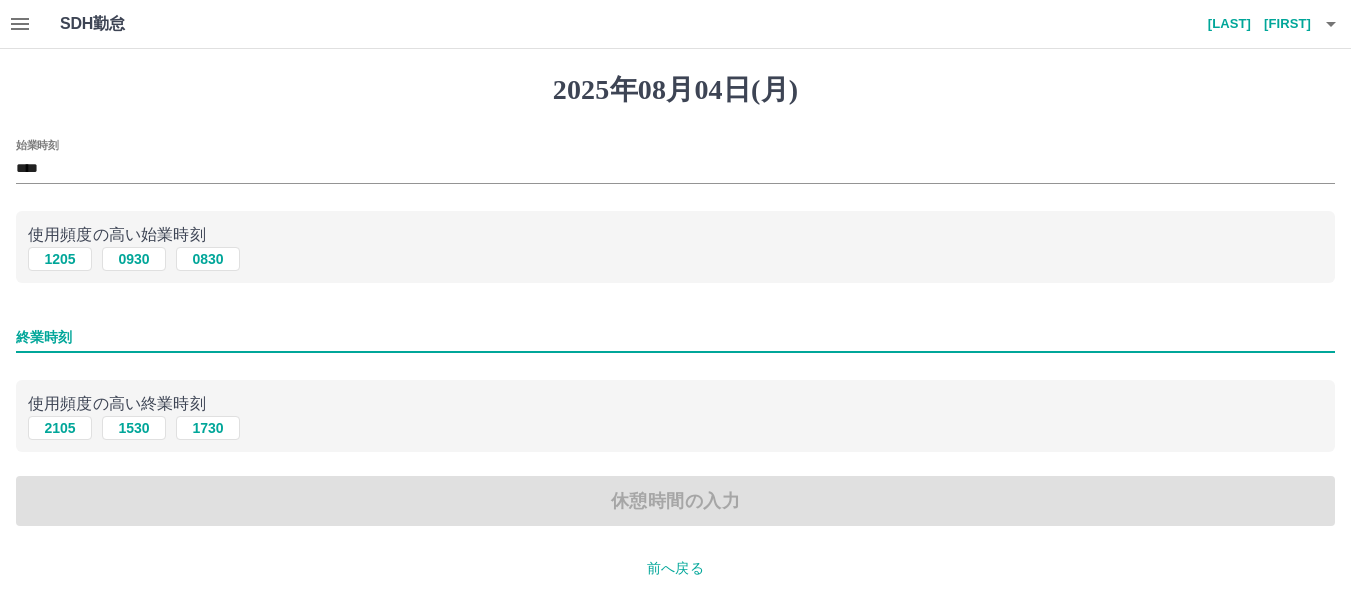 click on "終業時刻" at bounding box center [675, 337] 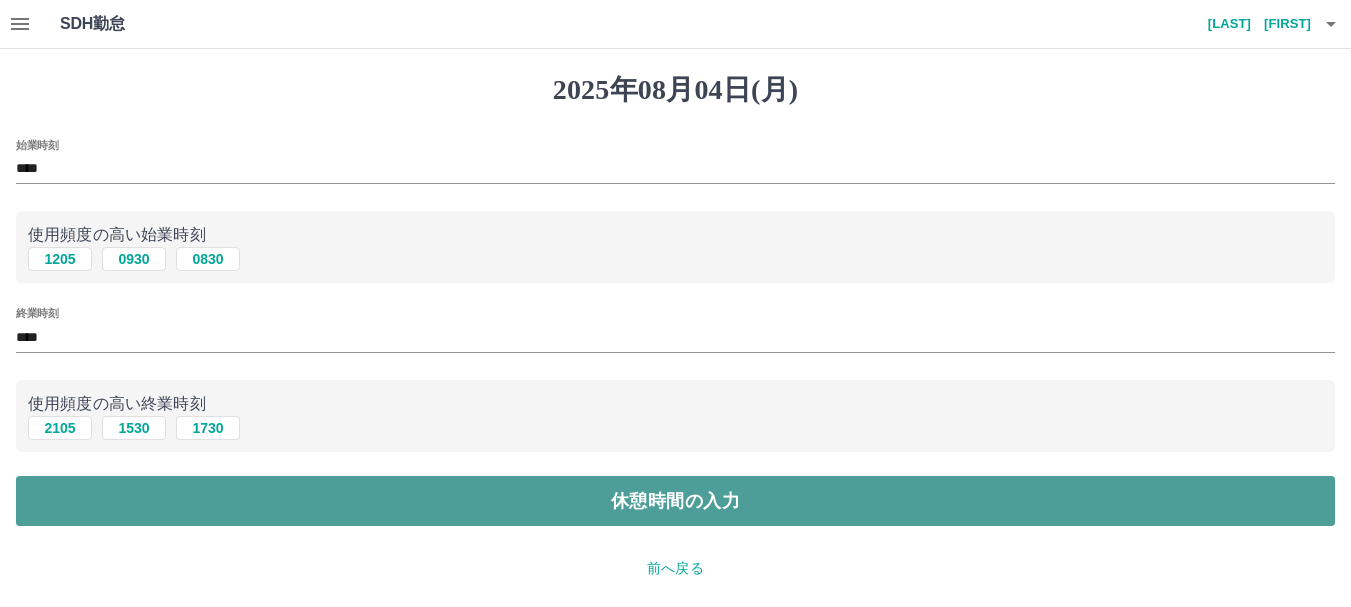 click on "休憩時間の入力" at bounding box center [675, 501] 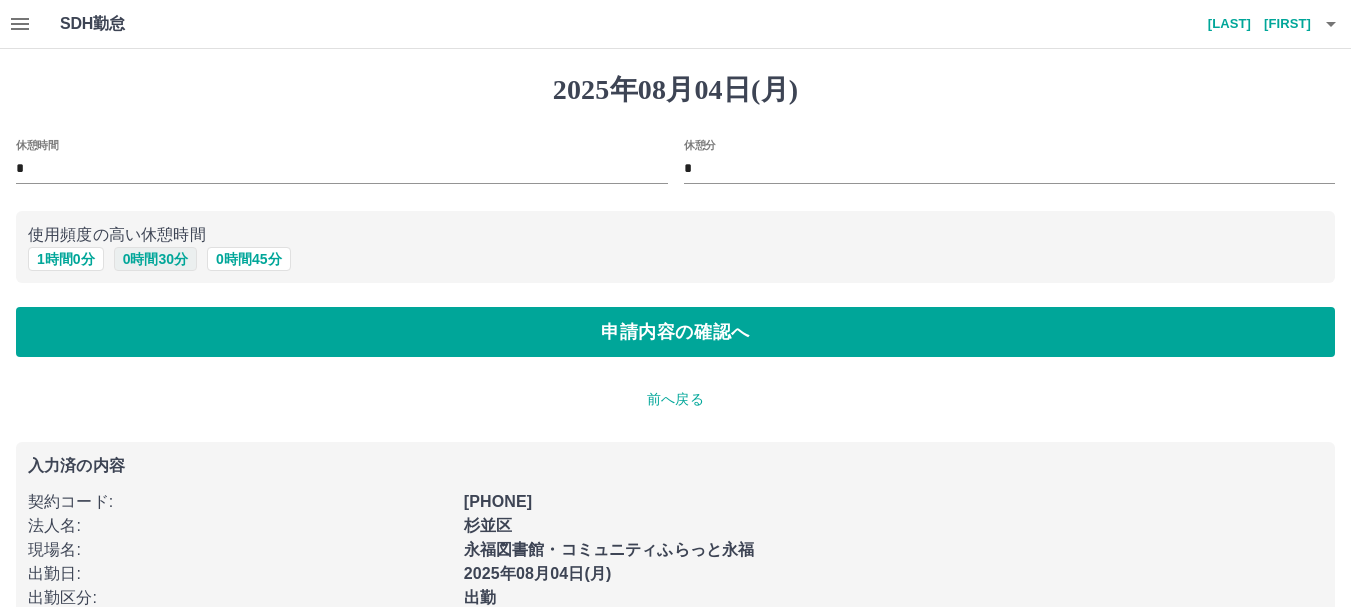 click on "0 時間 30 分" at bounding box center (155, 259) 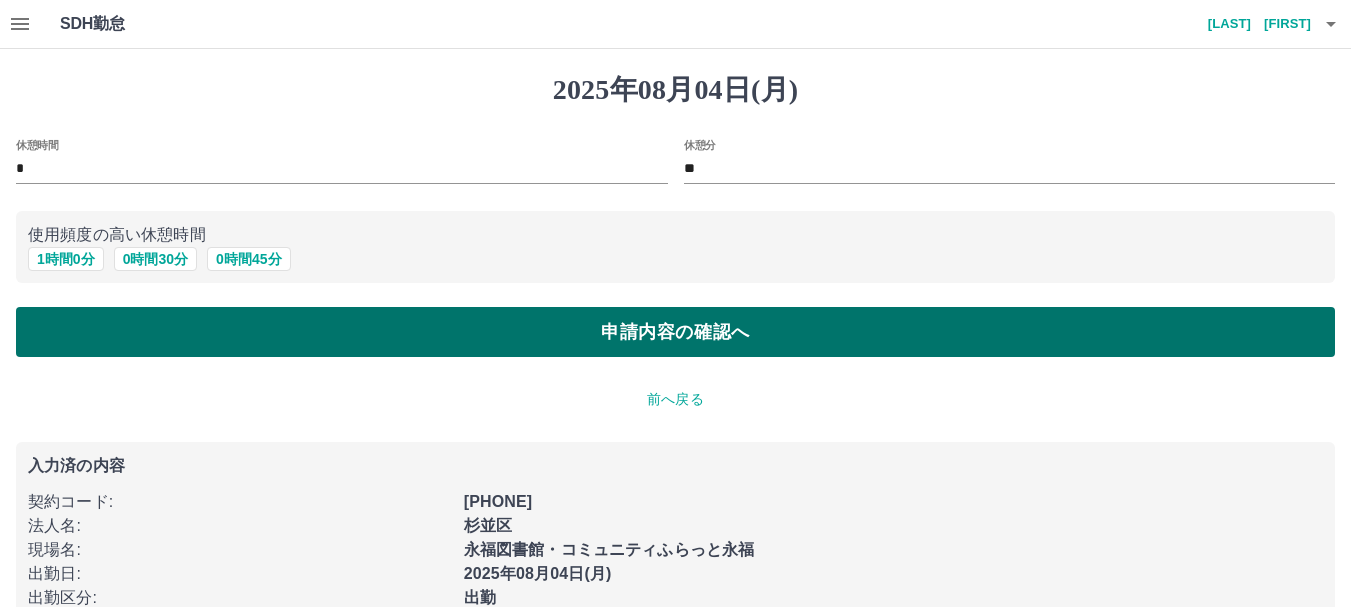 click on "申請内容の確認へ" at bounding box center (675, 332) 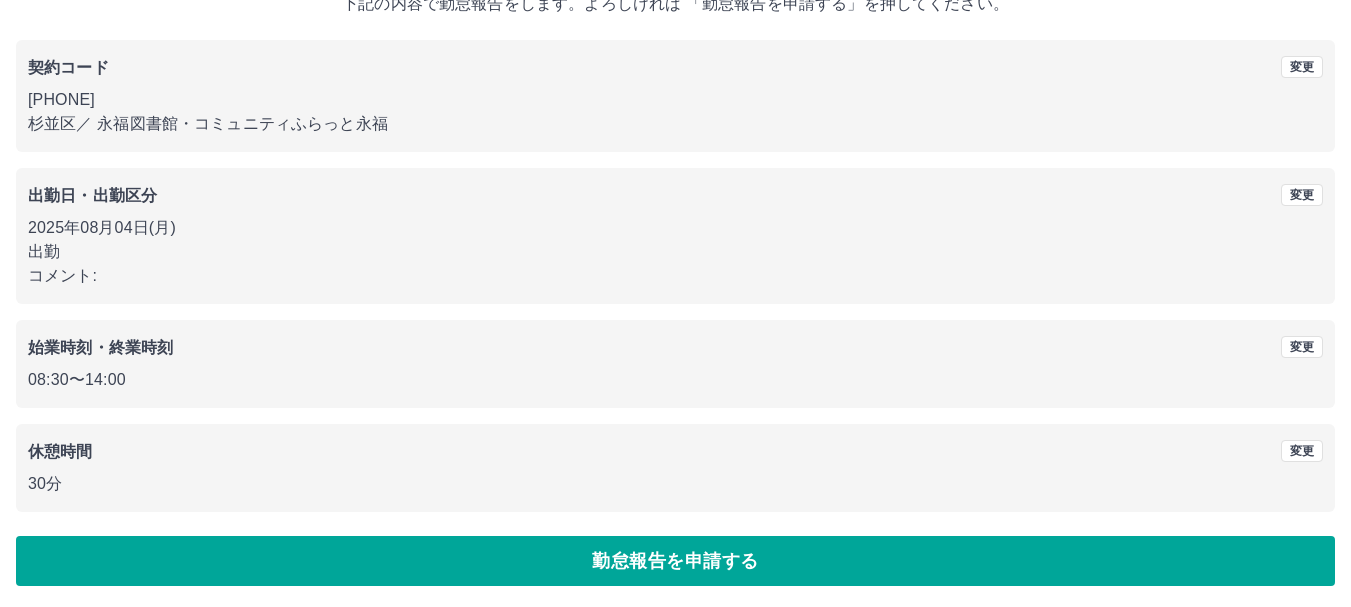 scroll, scrollTop: 142, scrollLeft: 0, axis: vertical 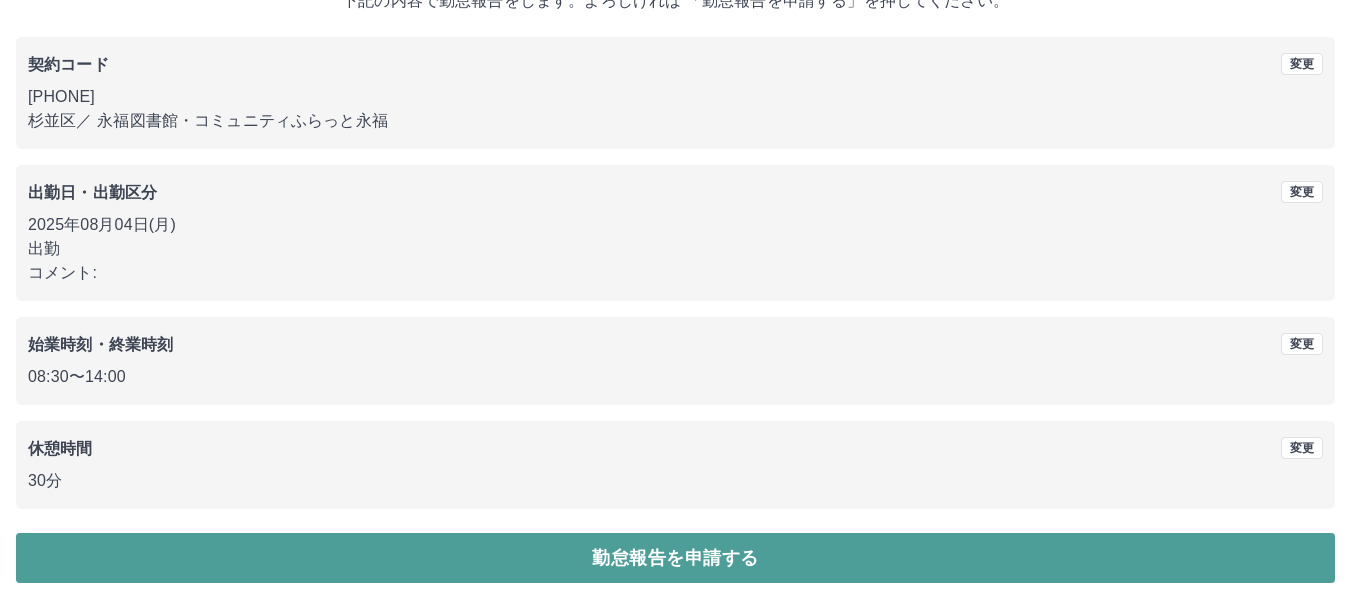 click on "勤怠報告を申請する" at bounding box center [675, 558] 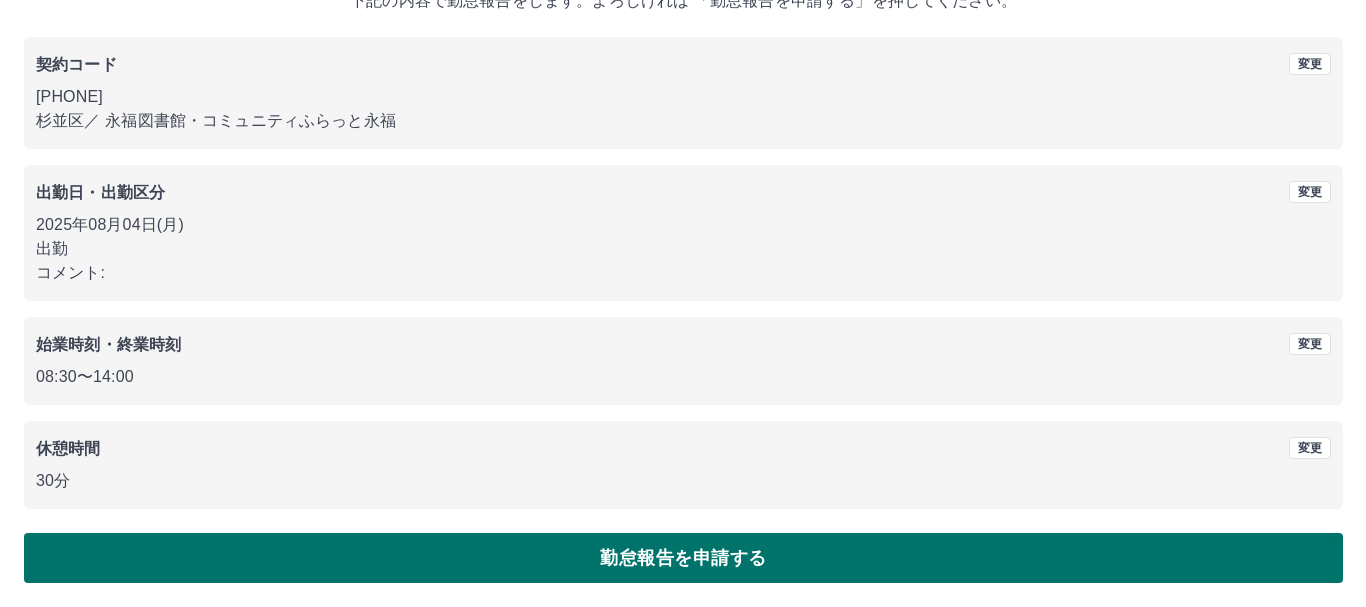scroll, scrollTop: 0, scrollLeft: 0, axis: both 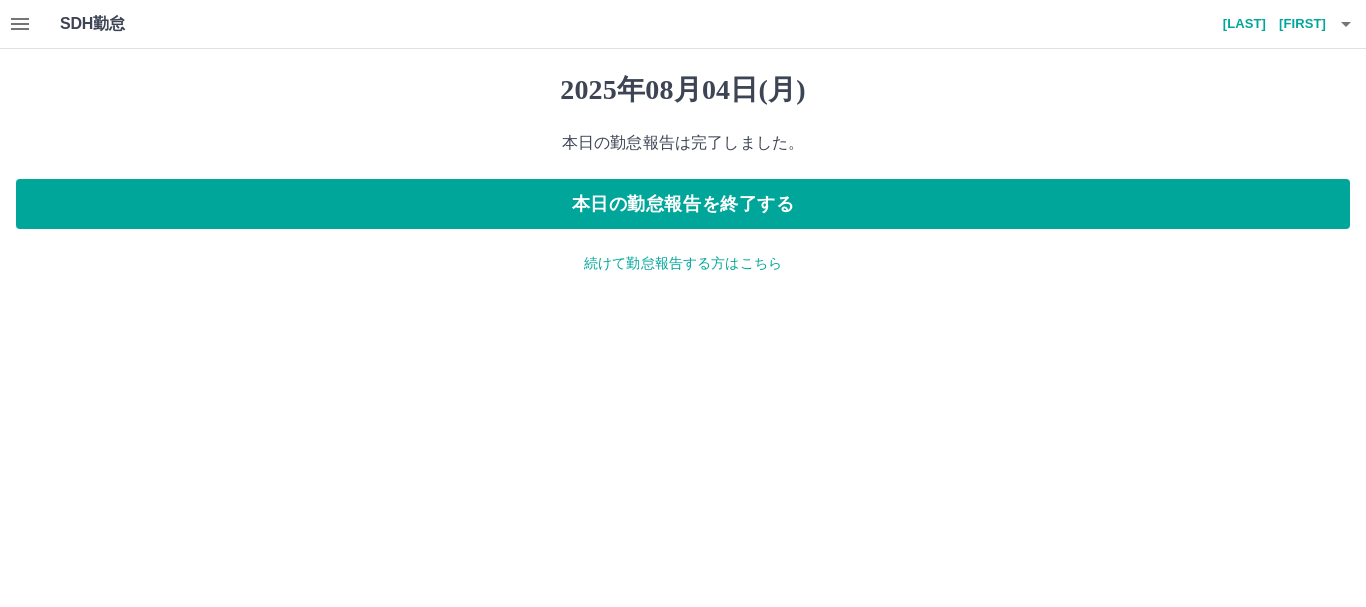 click on "続けて勤怠報告する方はこちら" at bounding box center (683, 263) 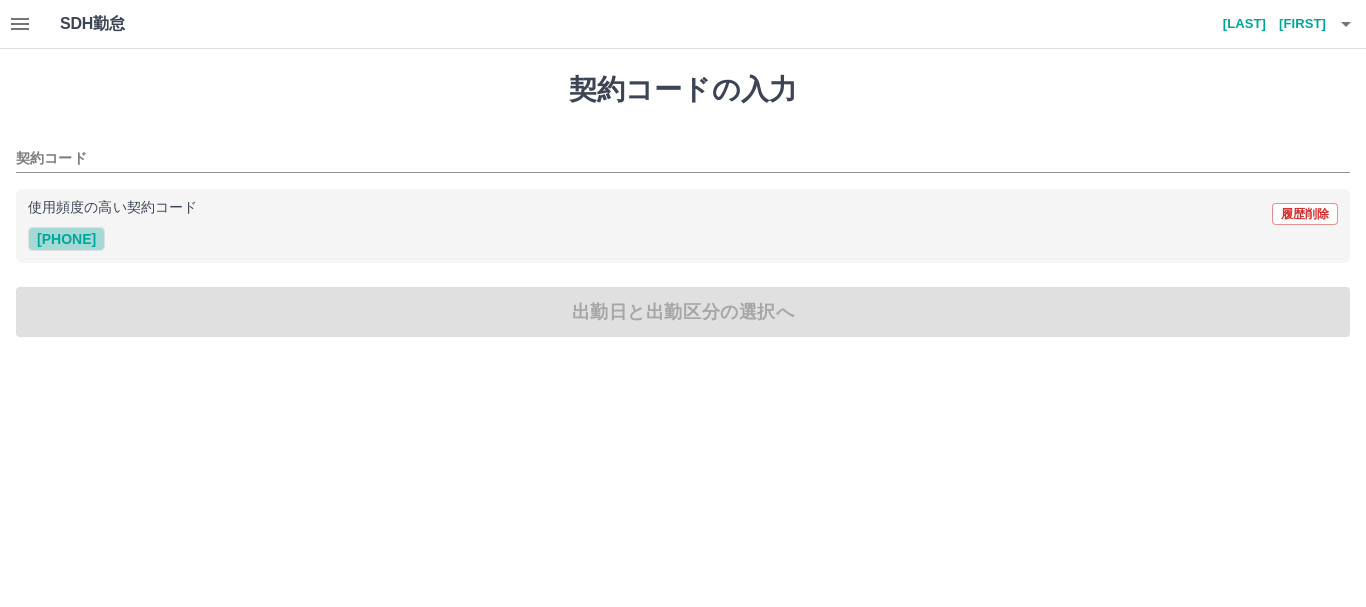 click on "41679001" at bounding box center (66, 239) 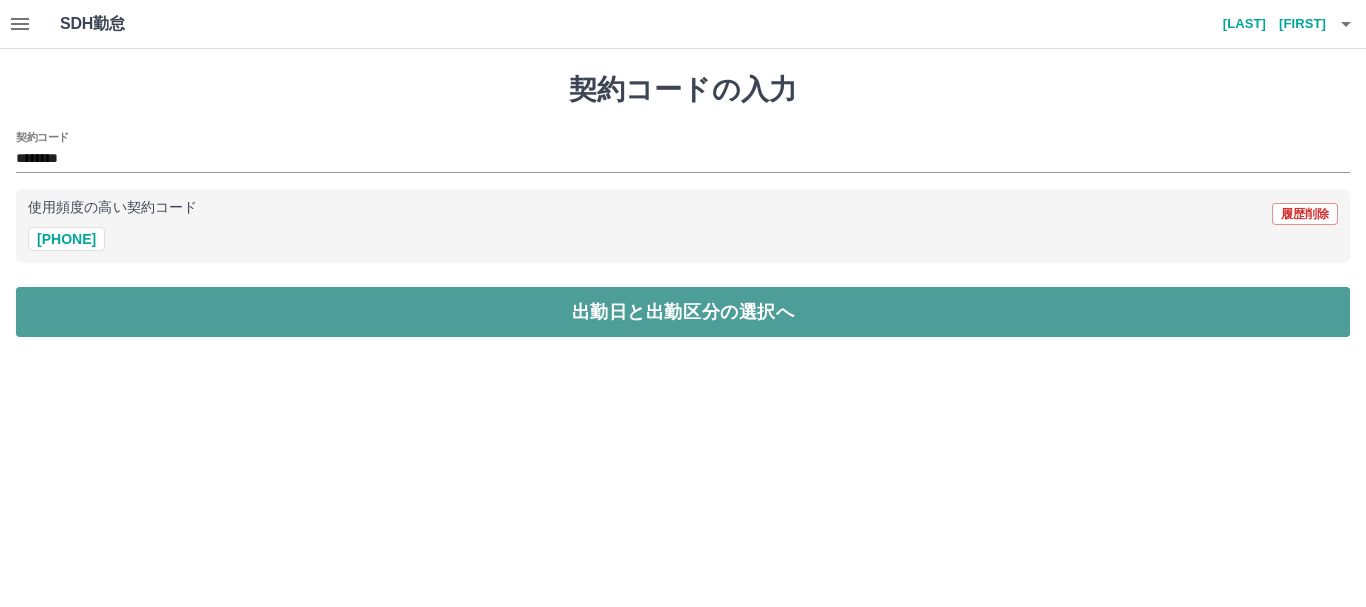 click on "出勤日と出勤区分の選択へ" at bounding box center (683, 312) 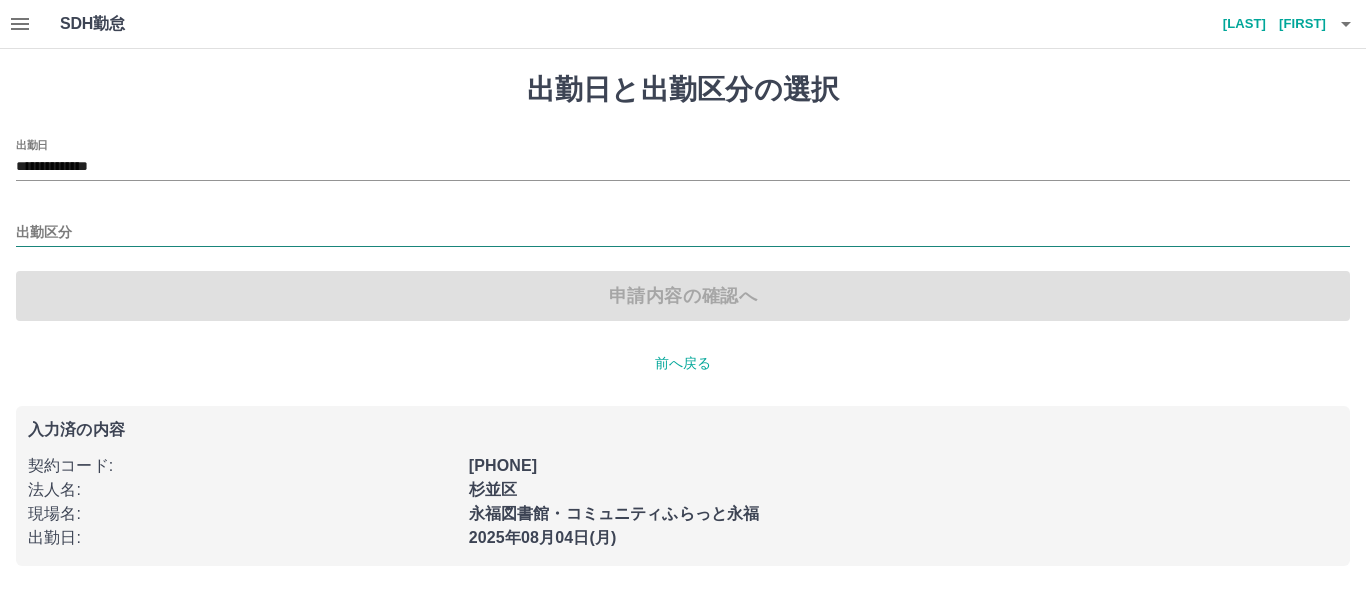 click on "出勤区分" at bounding box center (683, 233) 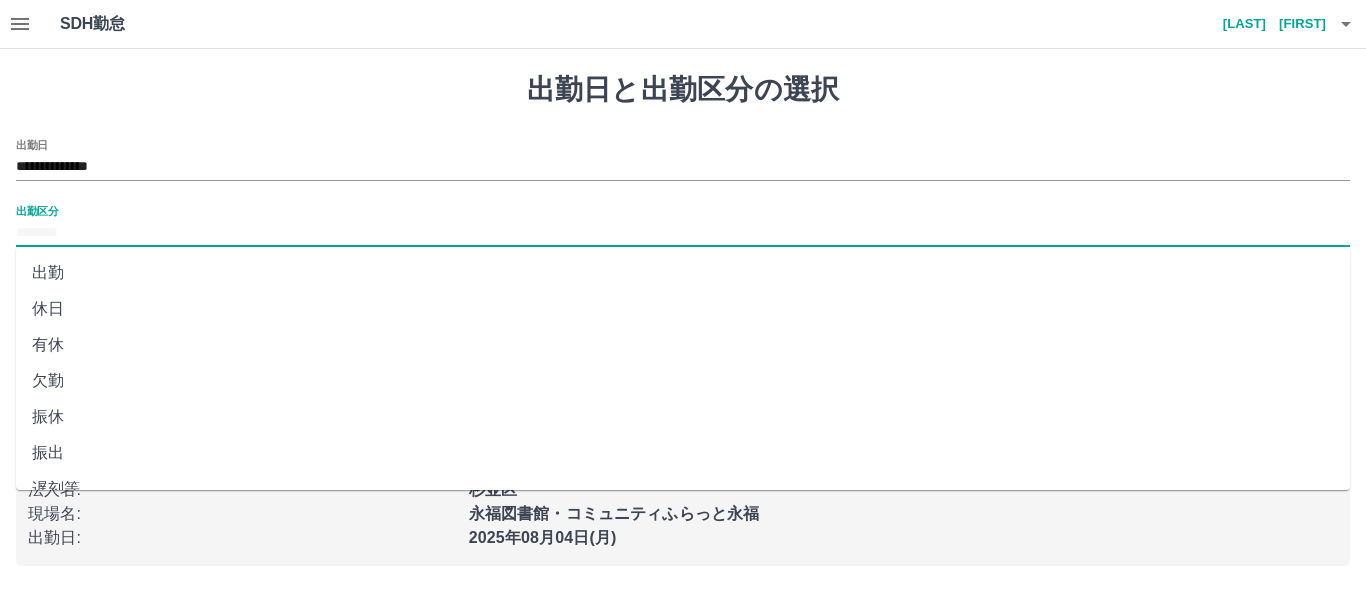 click on "**********" at bounding box center (683, 160) 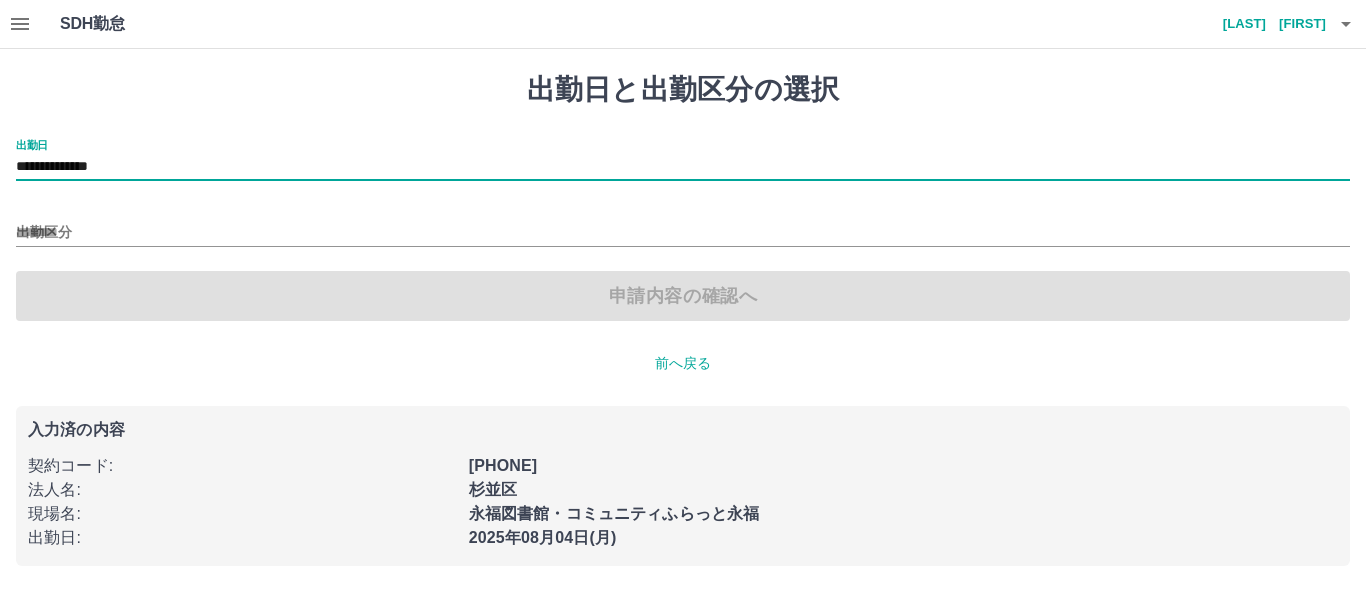 click on "**********" at bounding box center [683, 167] 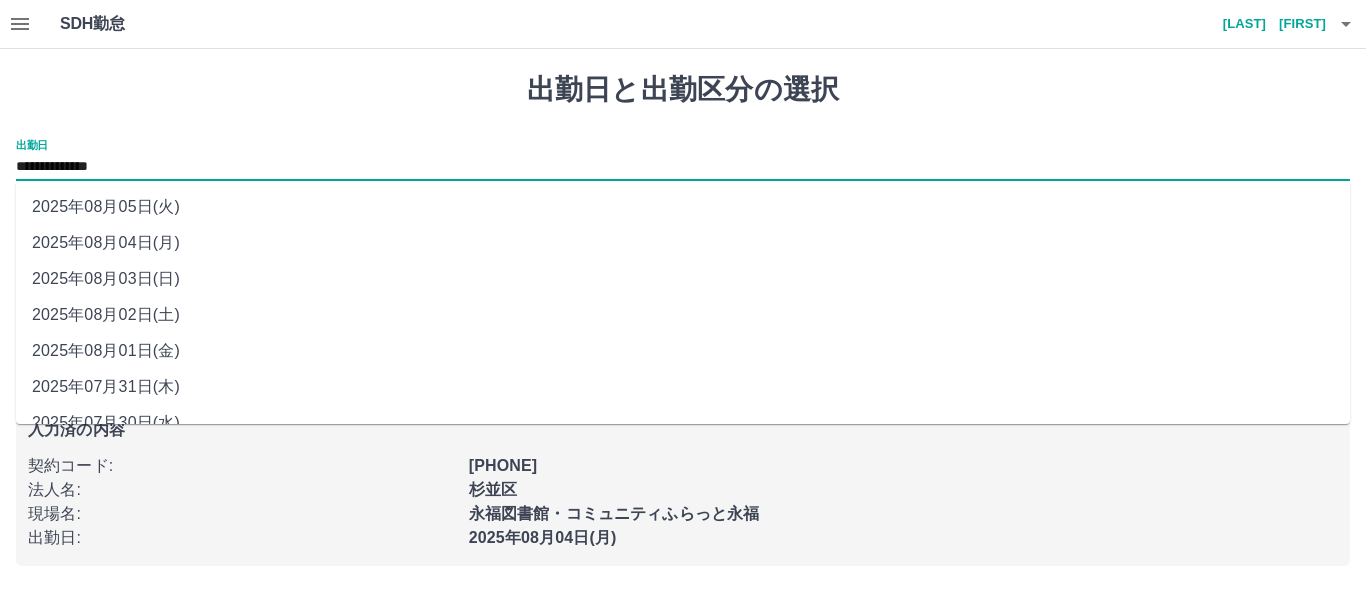 click on "2025年08月03日(日)" at bounding box center [683, 279] 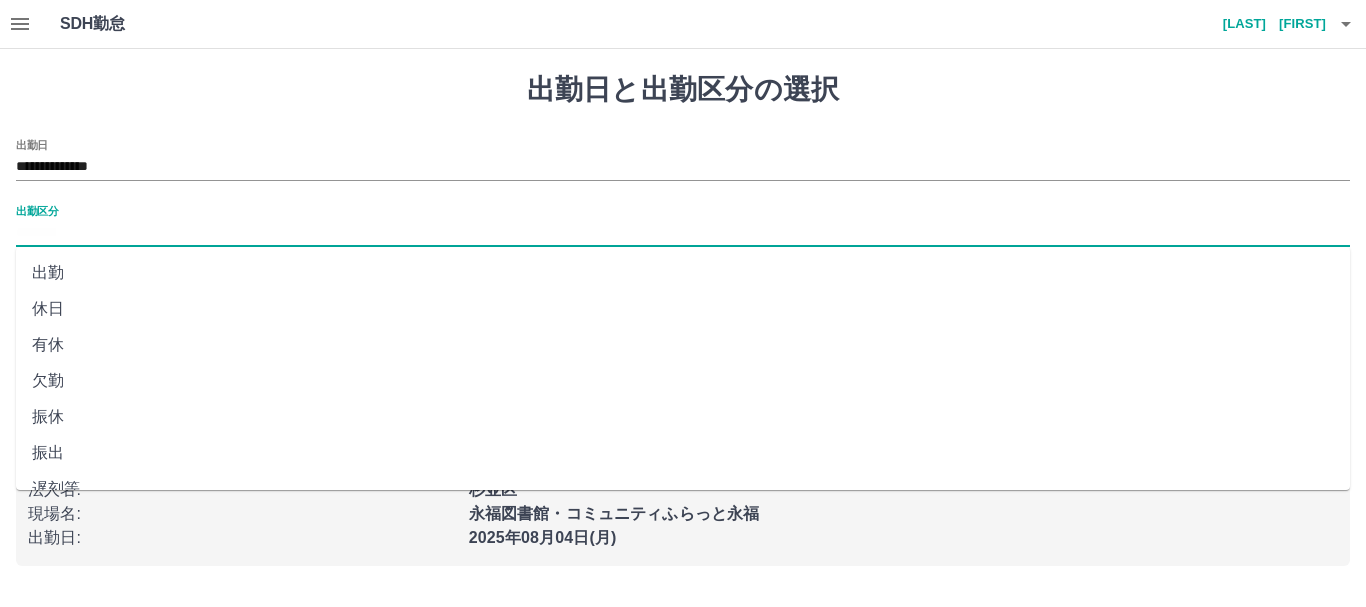 click on "出勤区分" at bounding box center [683, 233] 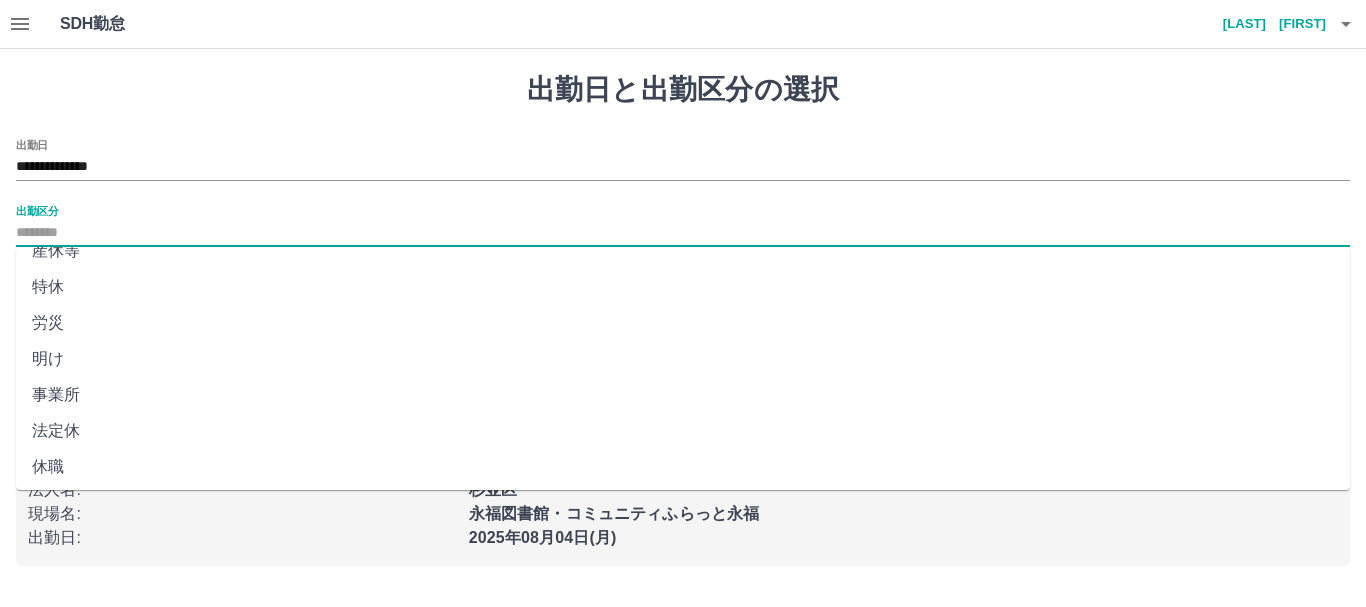 scroll, scrollTop: 421, scrollLeft: 0, axis: vertical 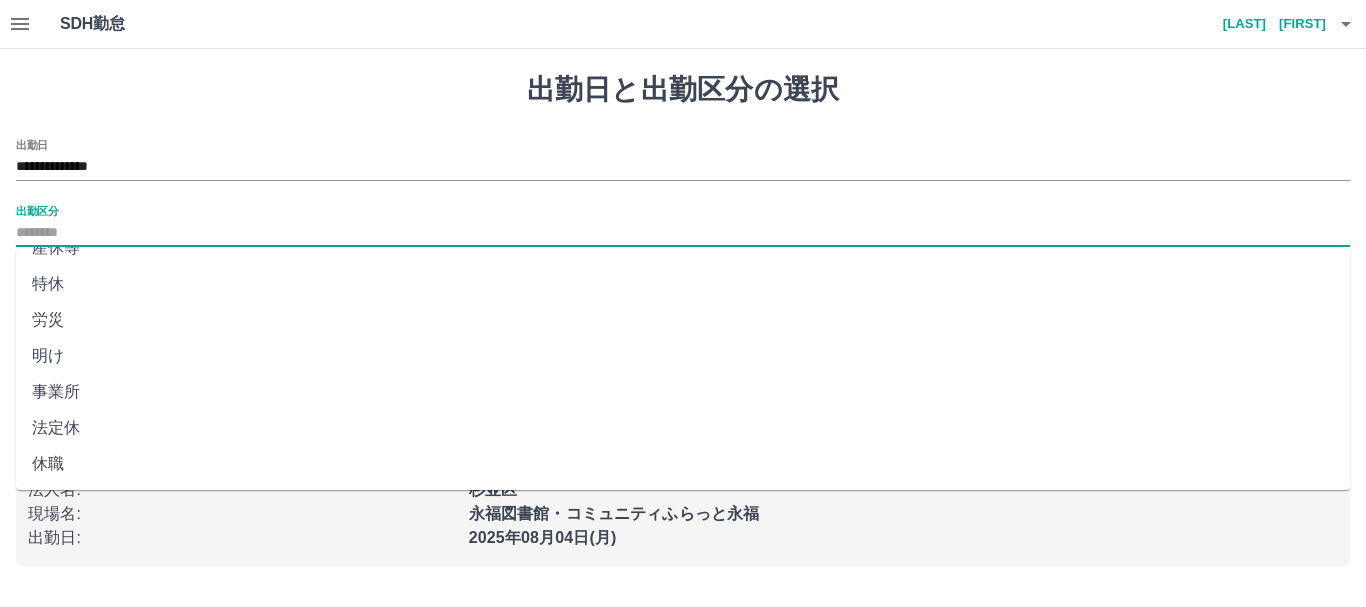 click on "法定休" at bounding box center (683, 428) 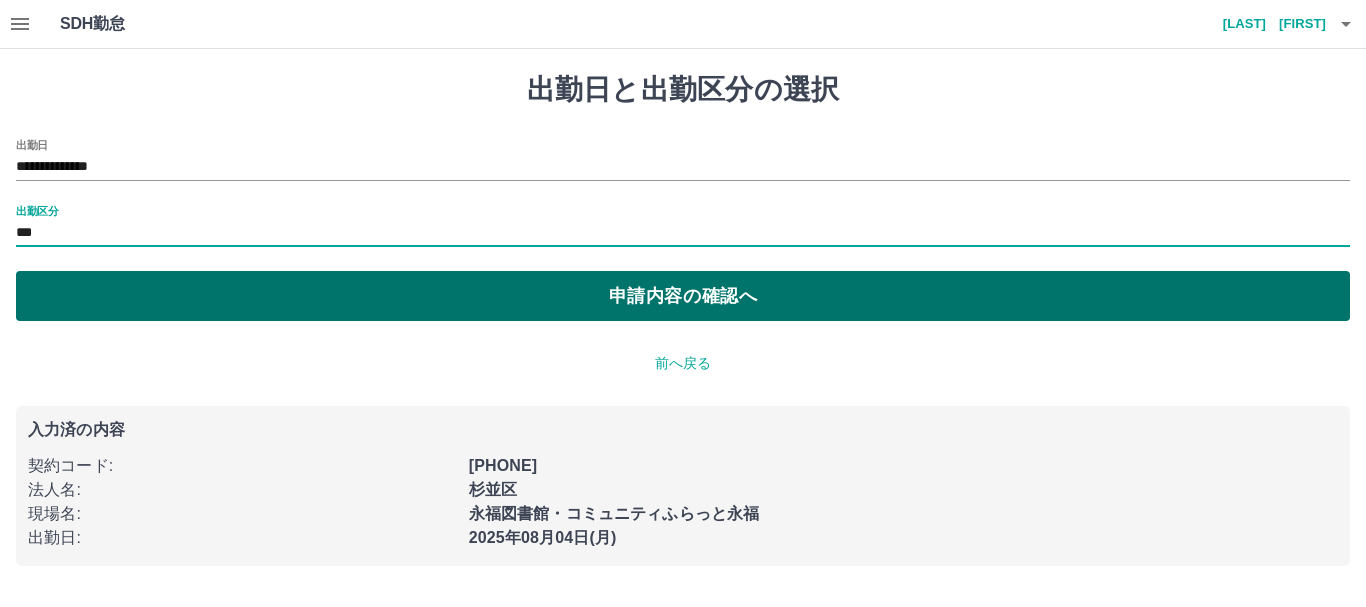 click on "申請内容の確認へ" at bounding box center (683, 296) 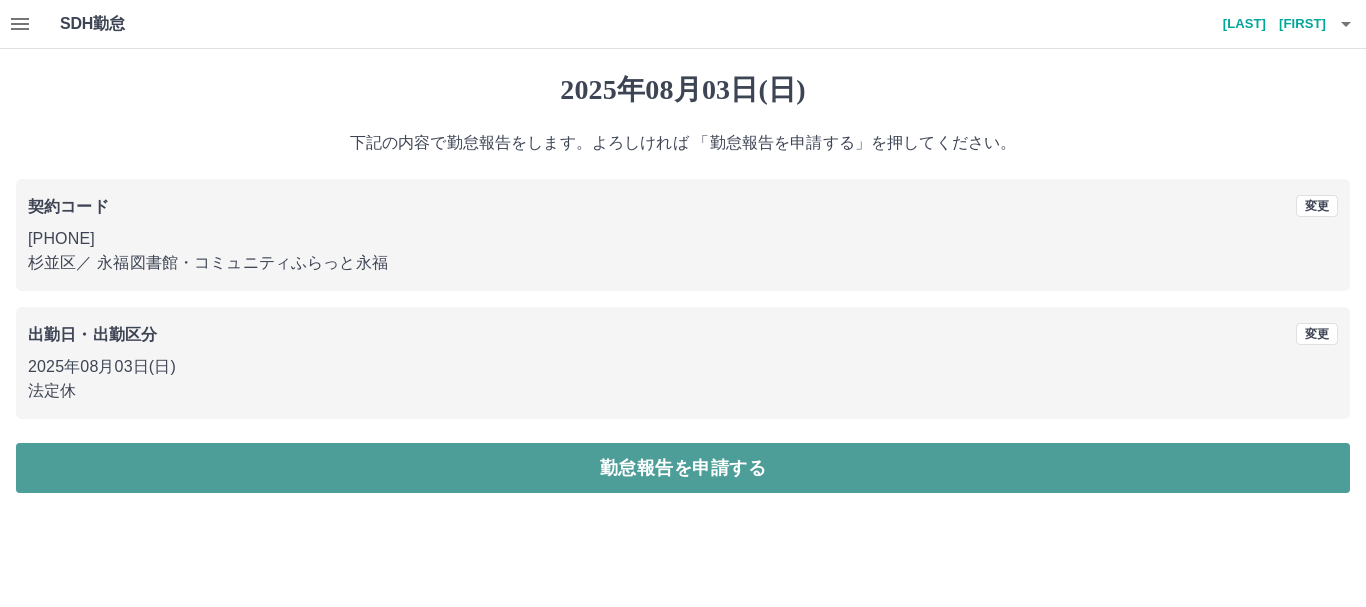 click on "勤怠報告を申請する" at bounding box center (683, 468) 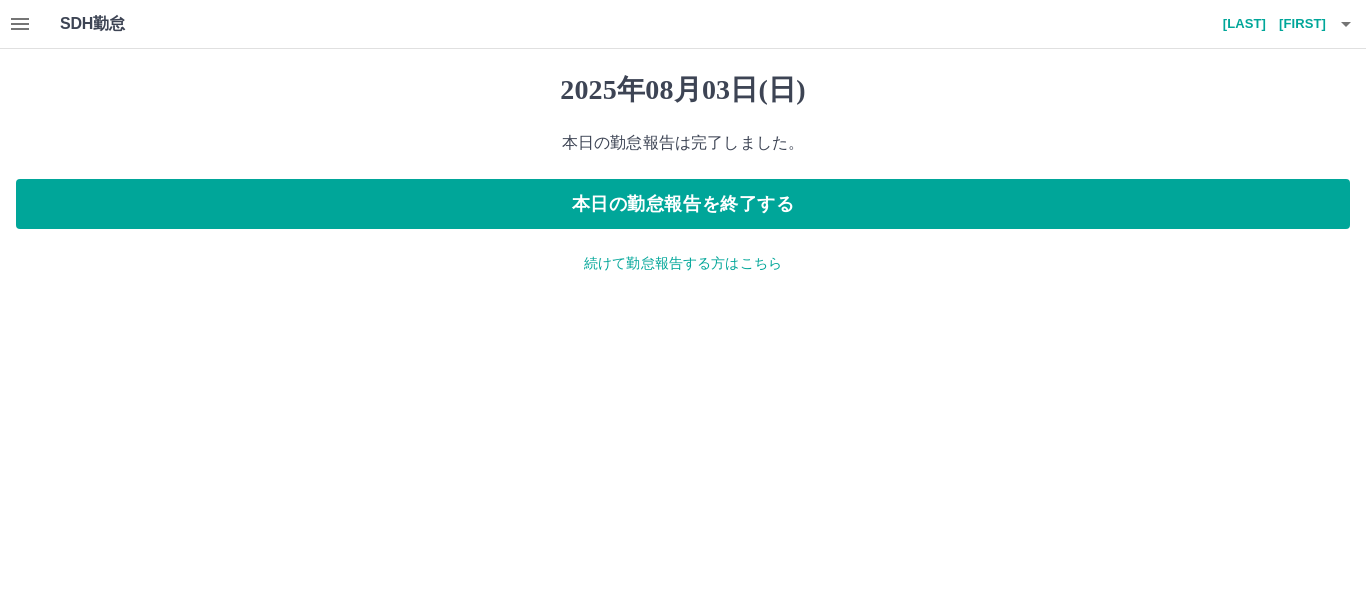 click on "続けて勤怠報告する方はこちら" at bounding box center [683, 263] 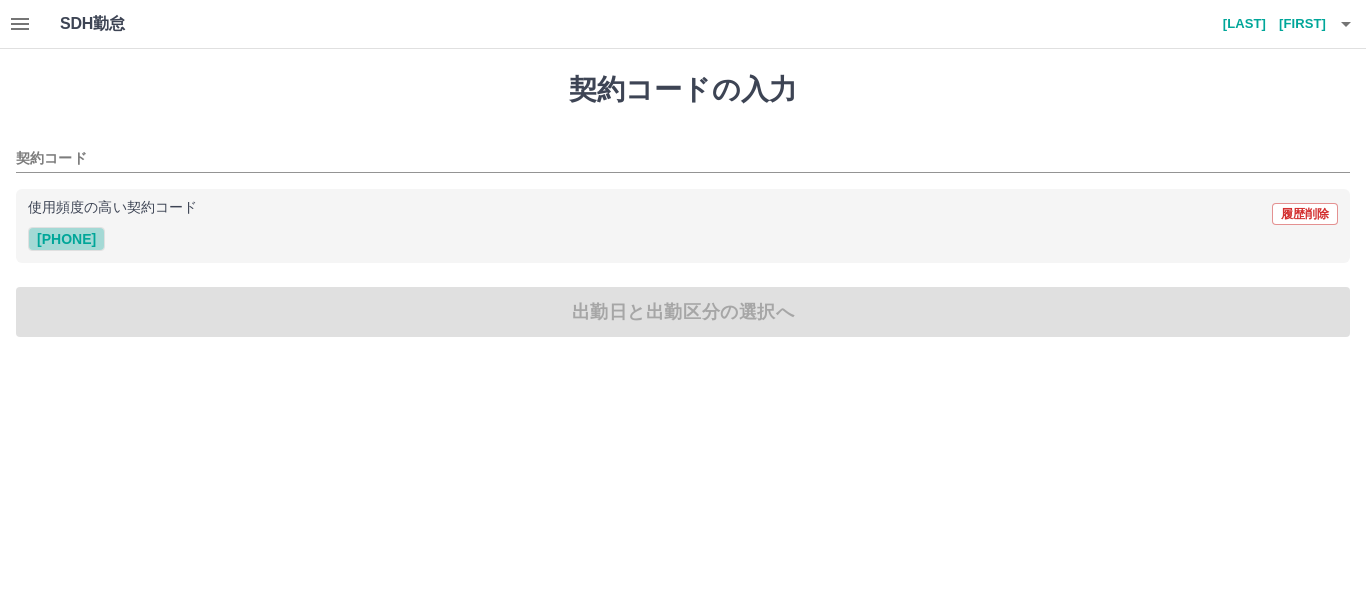click on "41679001" at bounding box center [66, 239] 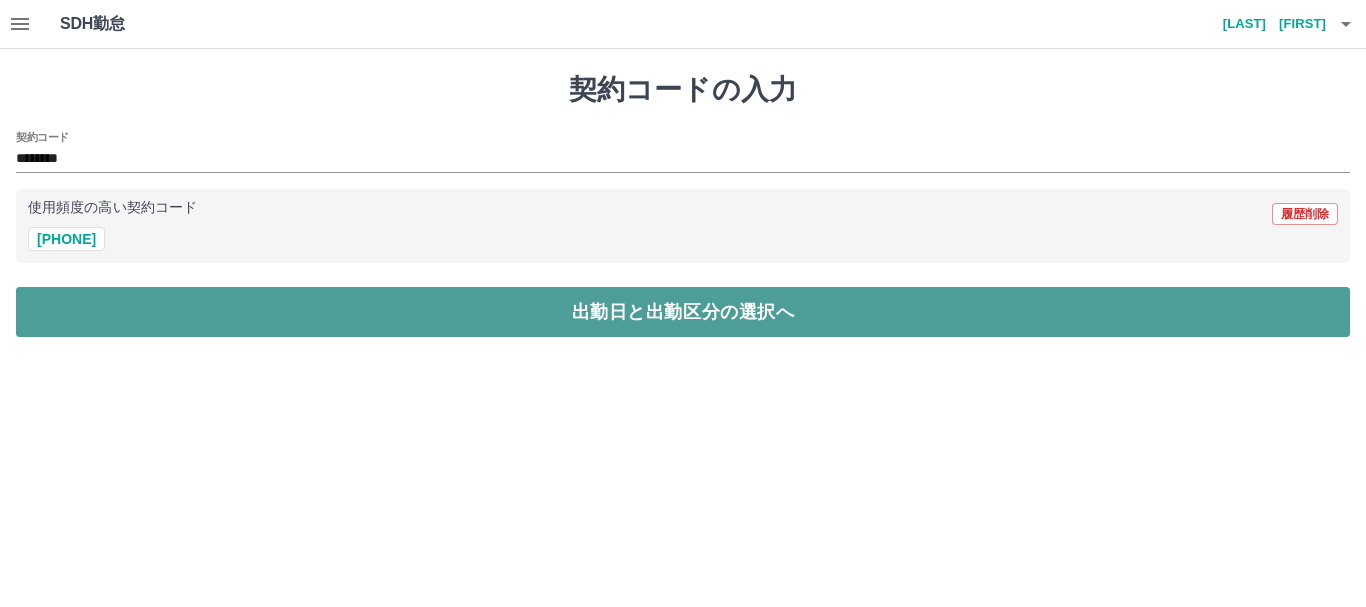 click on "出勤日と出勤区分の選択へ" at bounding box center (683, 312) 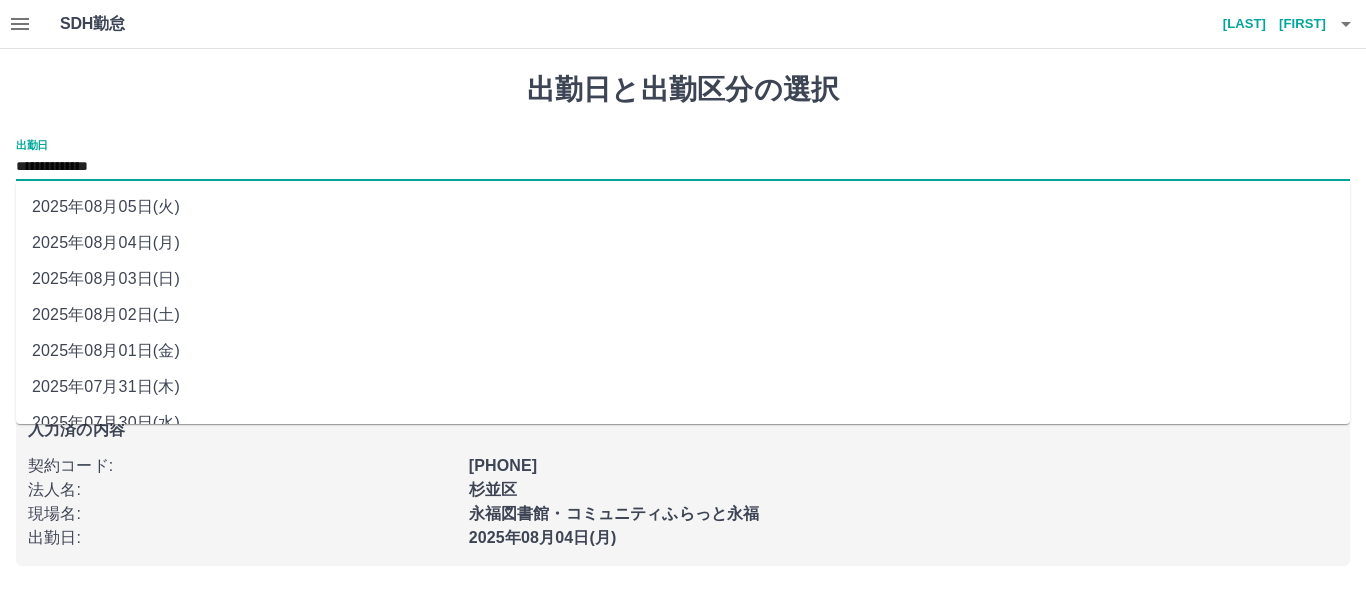 click on "**********" at bounding box center (683, 167) 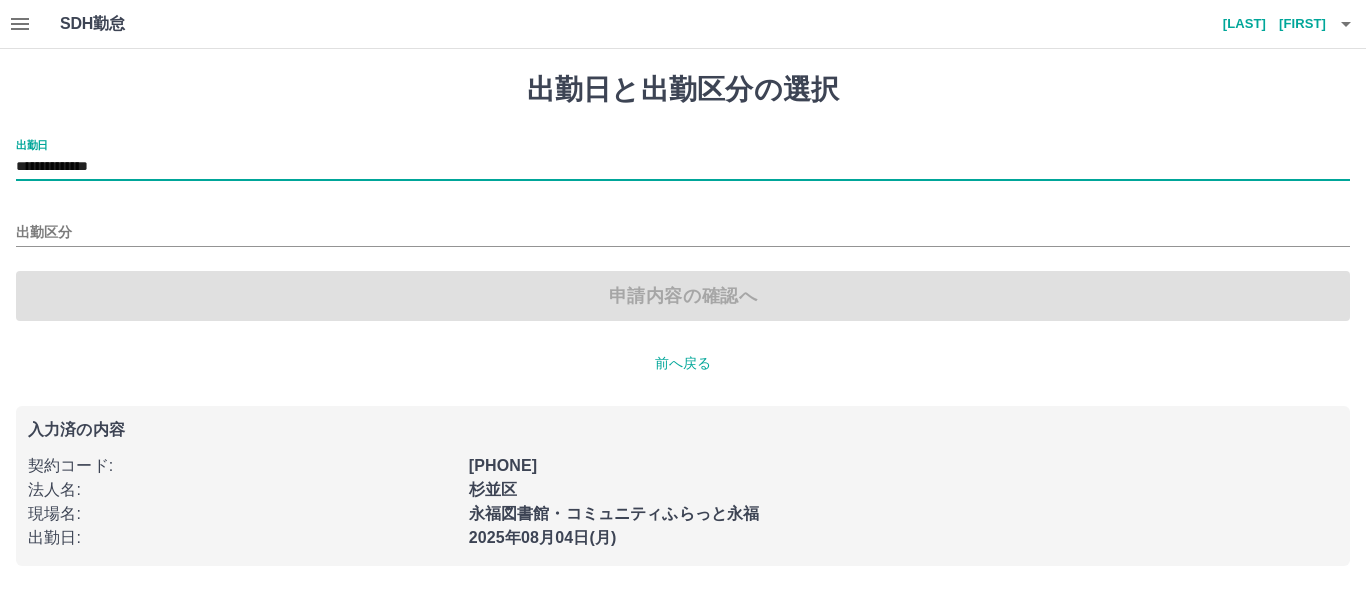 type on "**********" 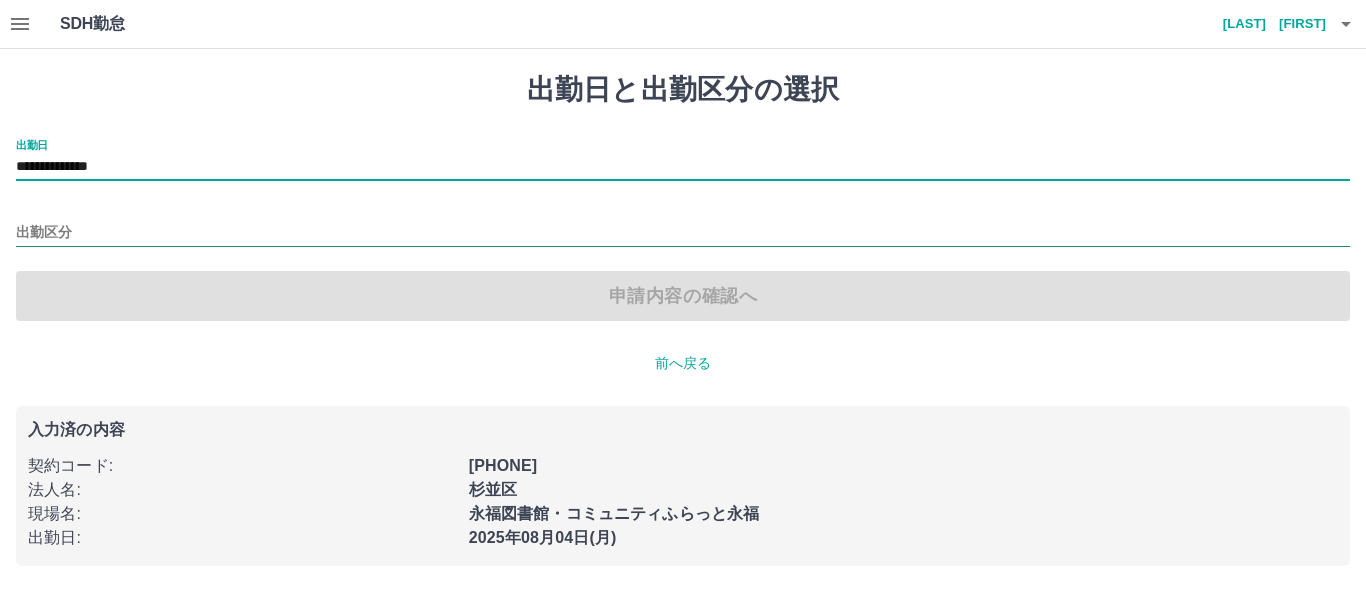 click on "出勤区分" at bounding box center (683, 233) 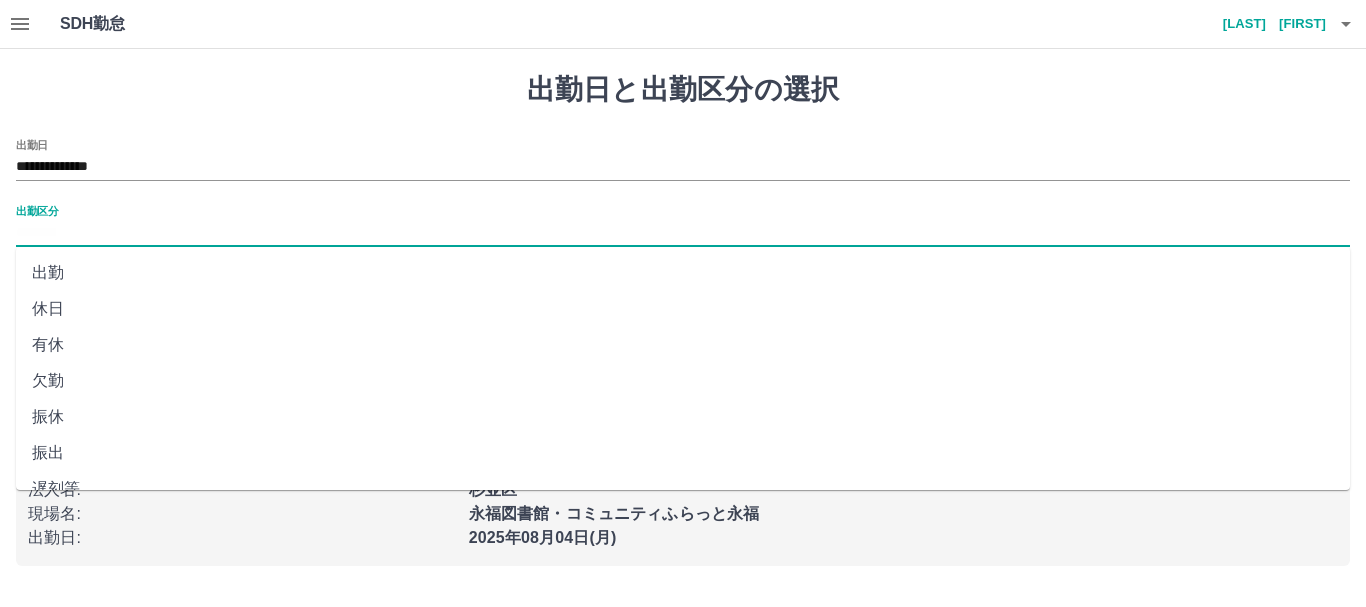 click on "休日" at bounding box center (683, 309) 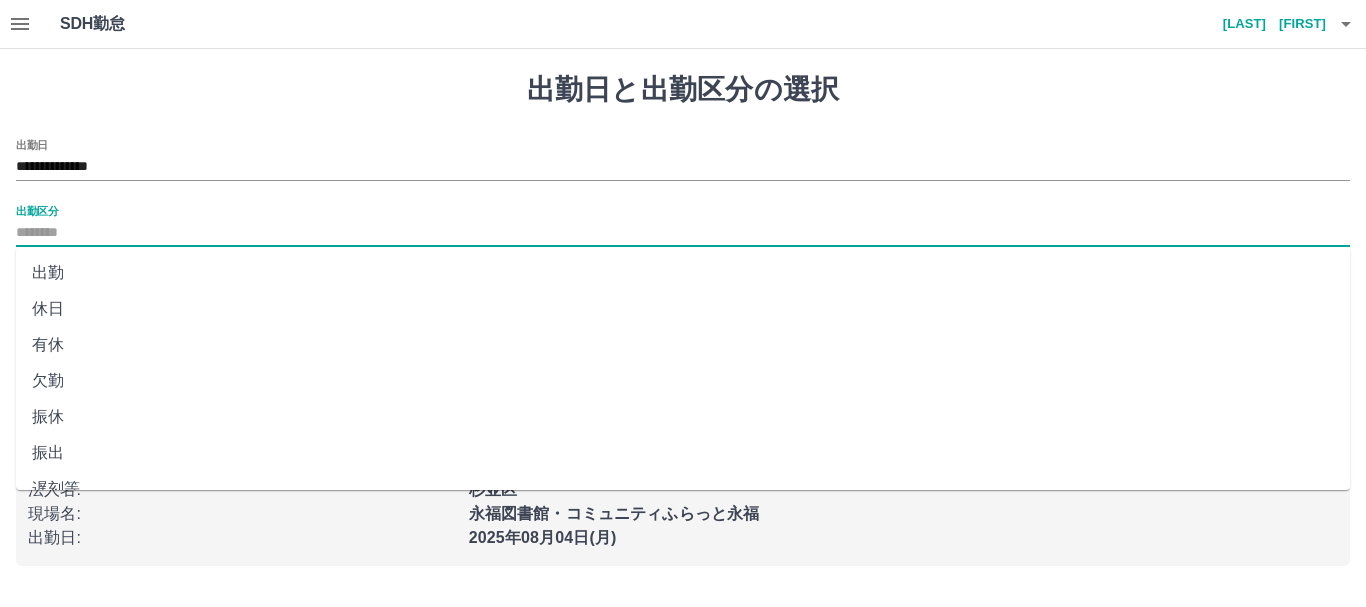 type on "**" 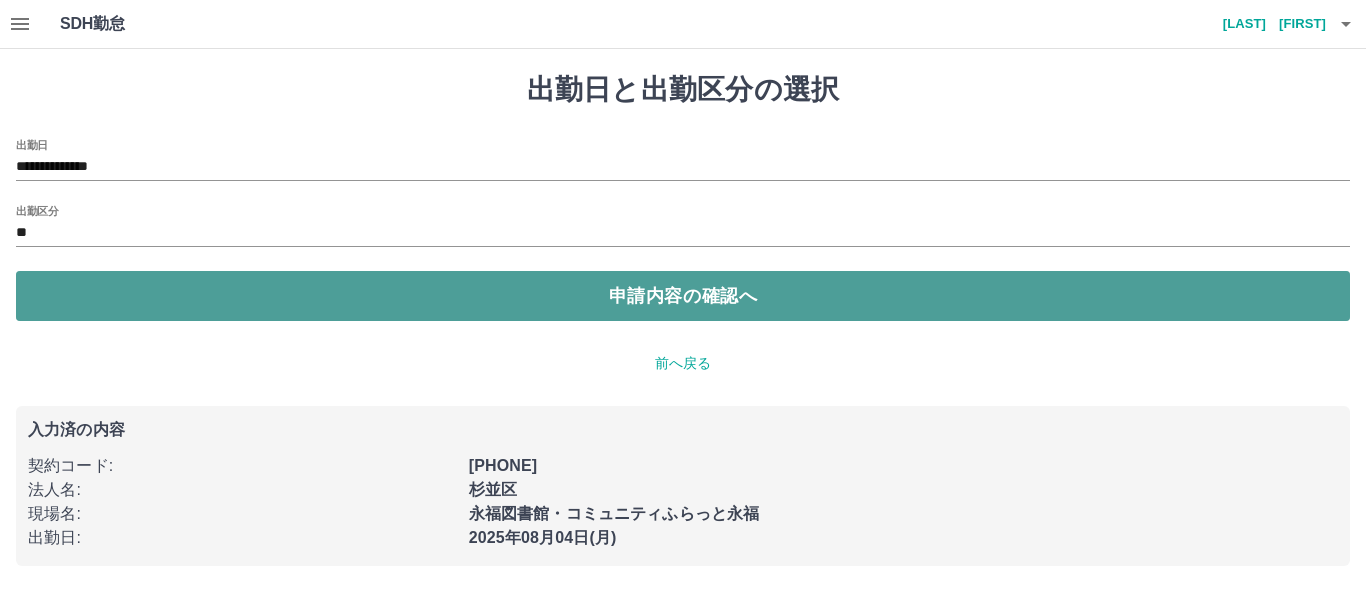 click on "申請内容の確認へ" at bounding box center [683, 296] 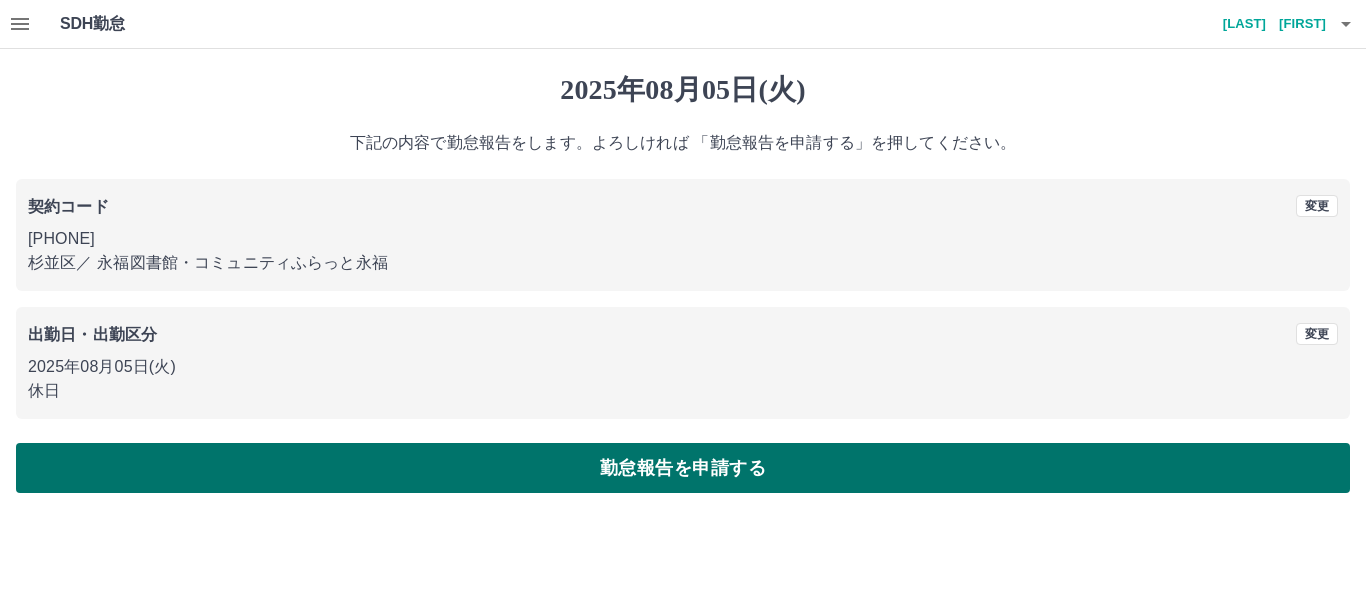 click on "勤怠報告を申請する" at bounding box center (683, 468) 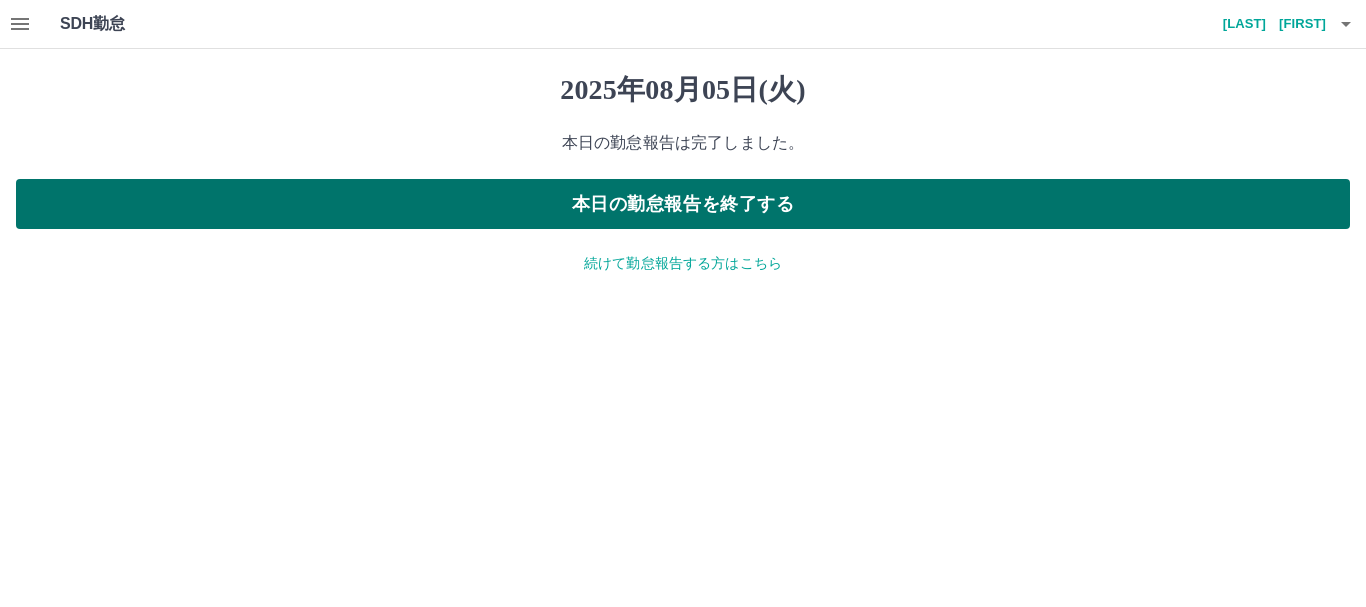 click on "本日の勤怠報告を終了する" at bounding box center [683, 204] 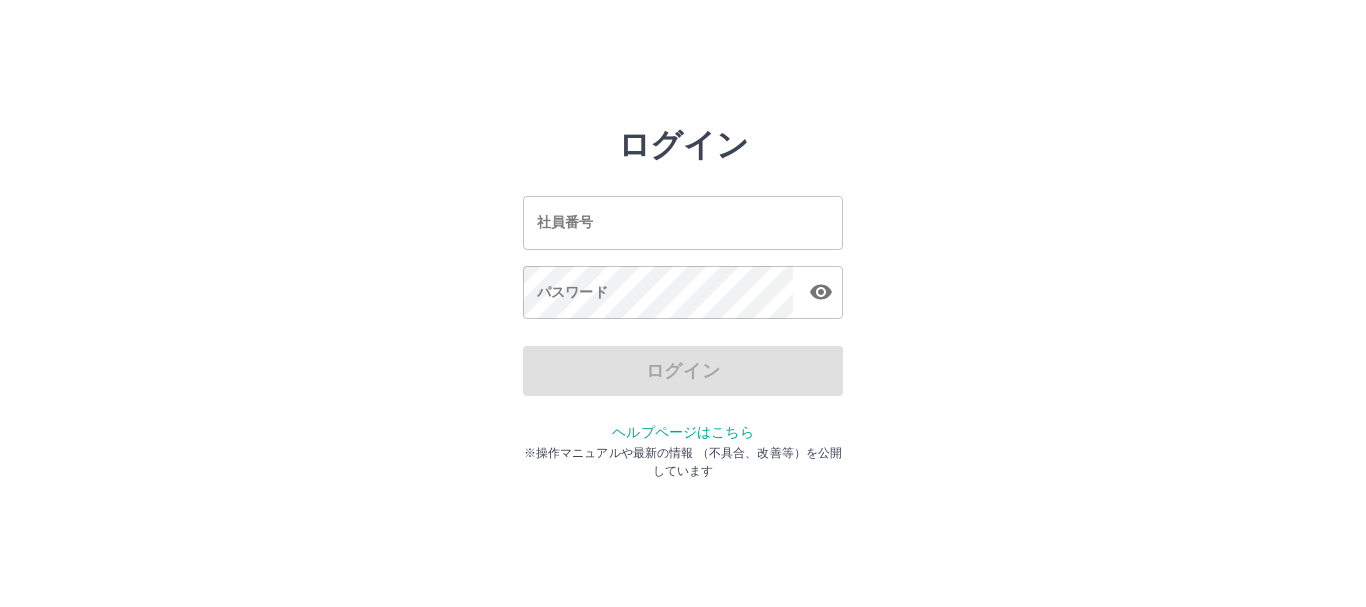 scroll, scrollTop: 0, scrollLeft: 0, axis: both 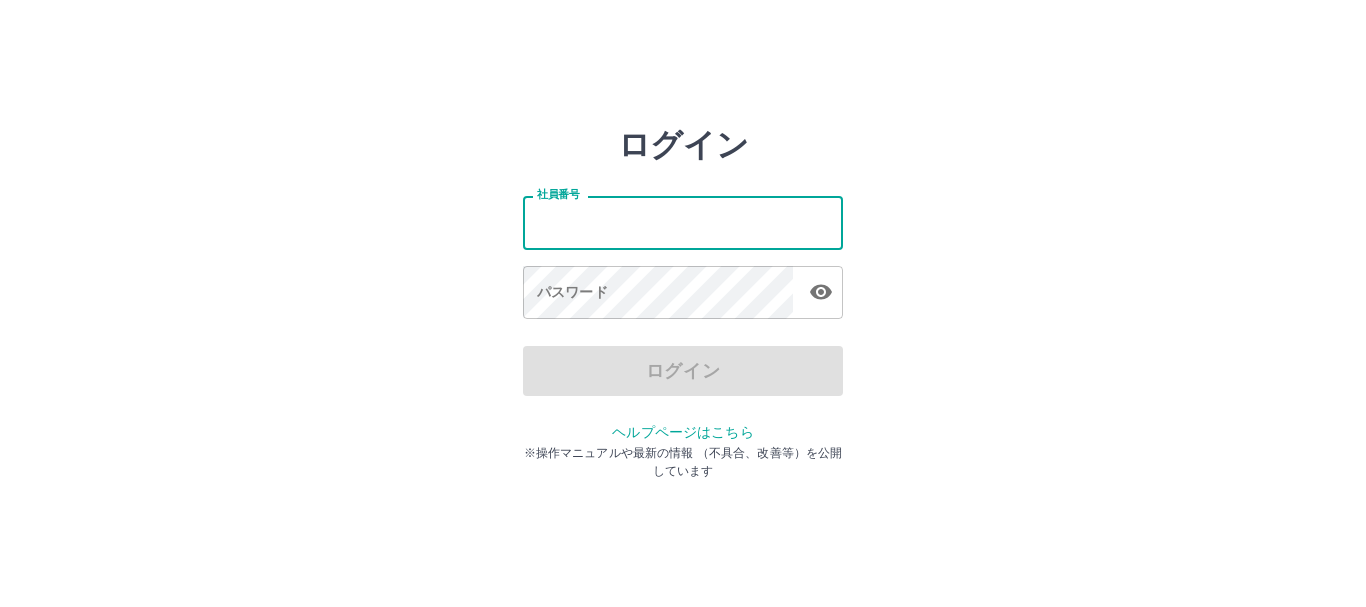 click on "社員番号" at bounding box center [683, 222] 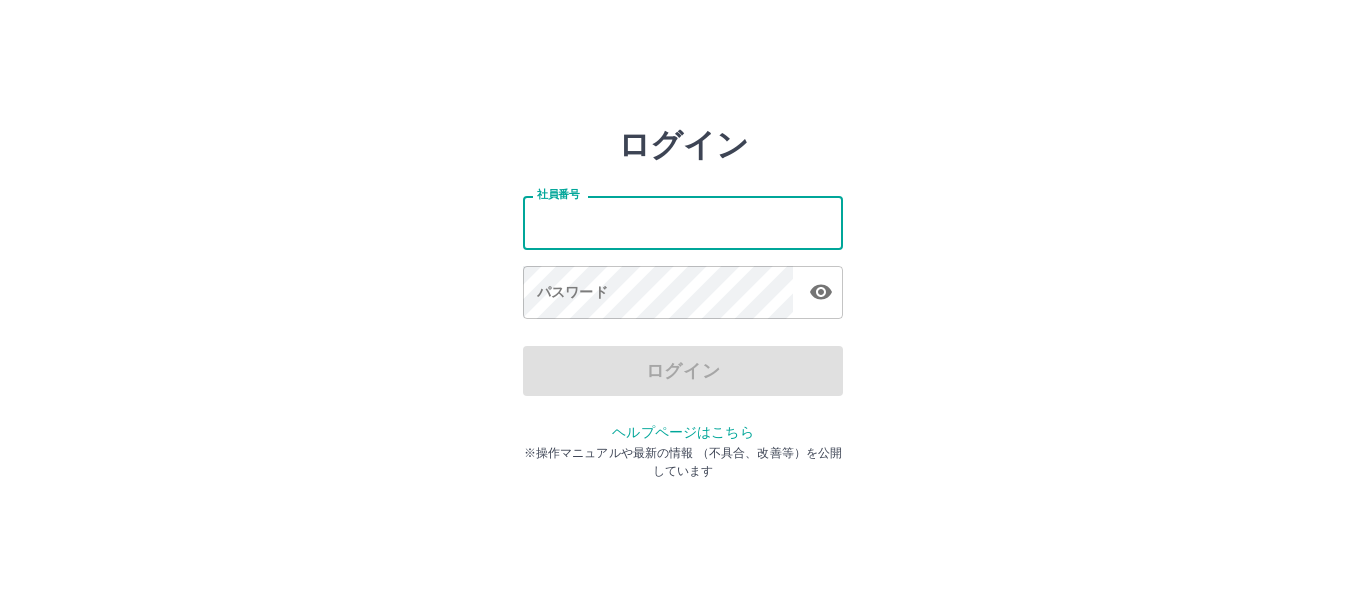 type on "*******" 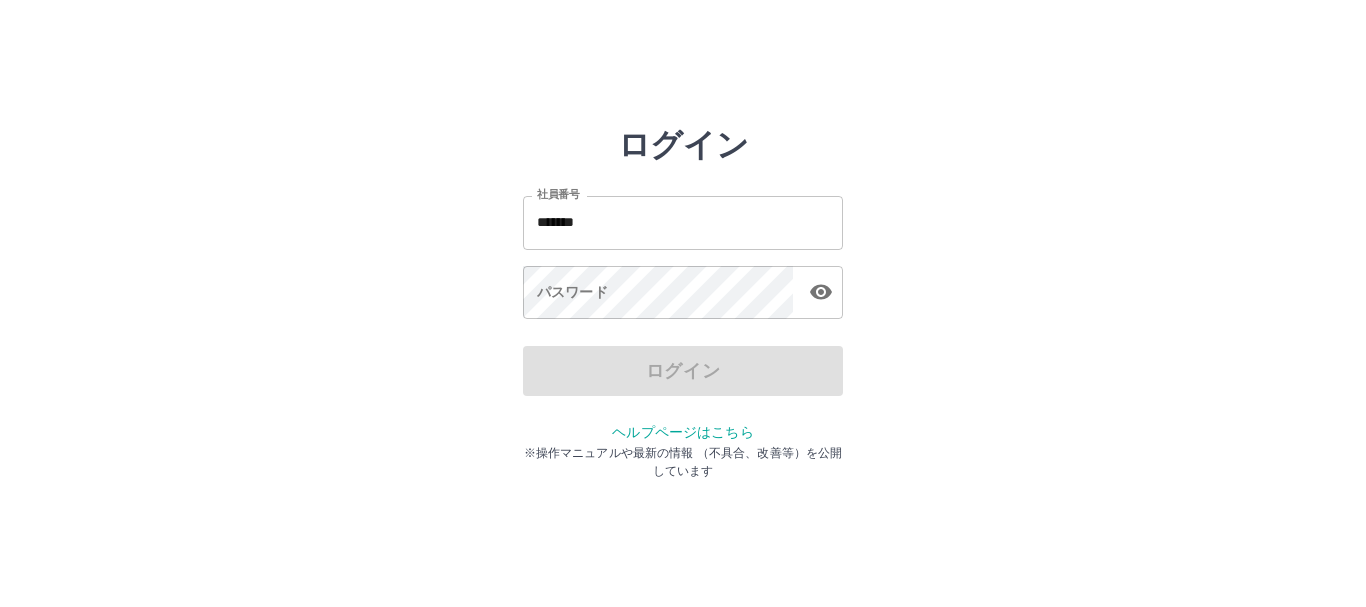 click on "社員番号 [SSN] 社員番号 パスワード パスワード" at bounding box center (683, 254) 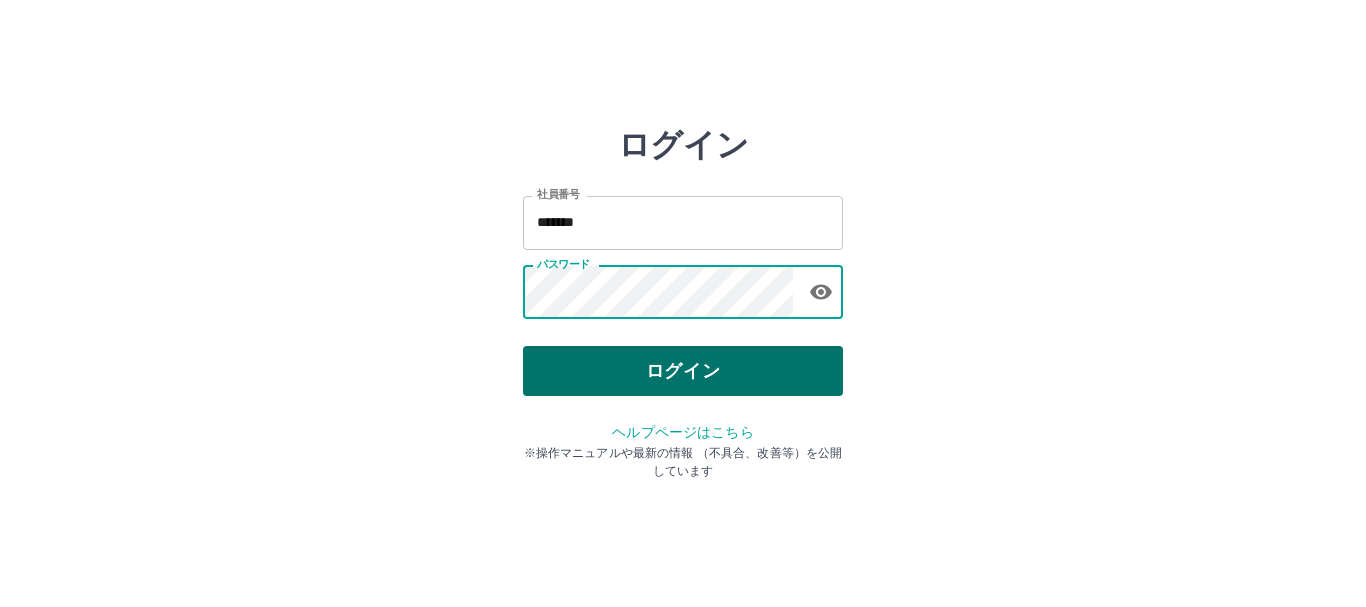 click on "ログイン" at bounding box center (683, 371) 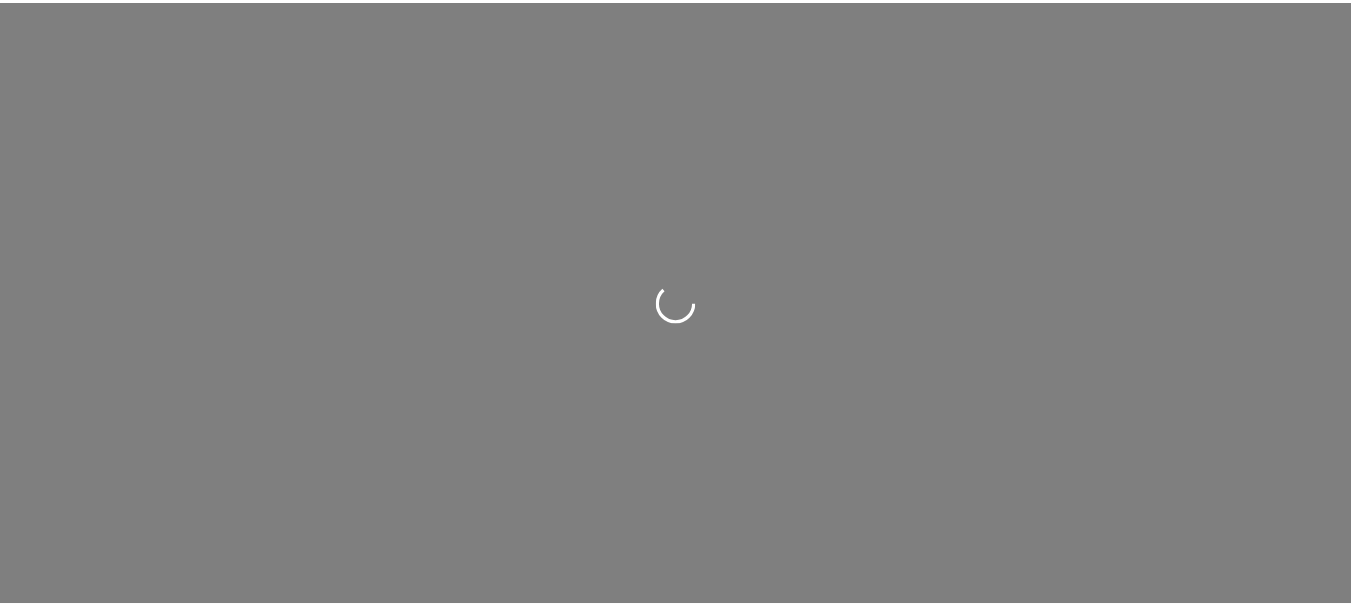 scroll, scrollTop: 0, scrollLeft: 0, axis: both 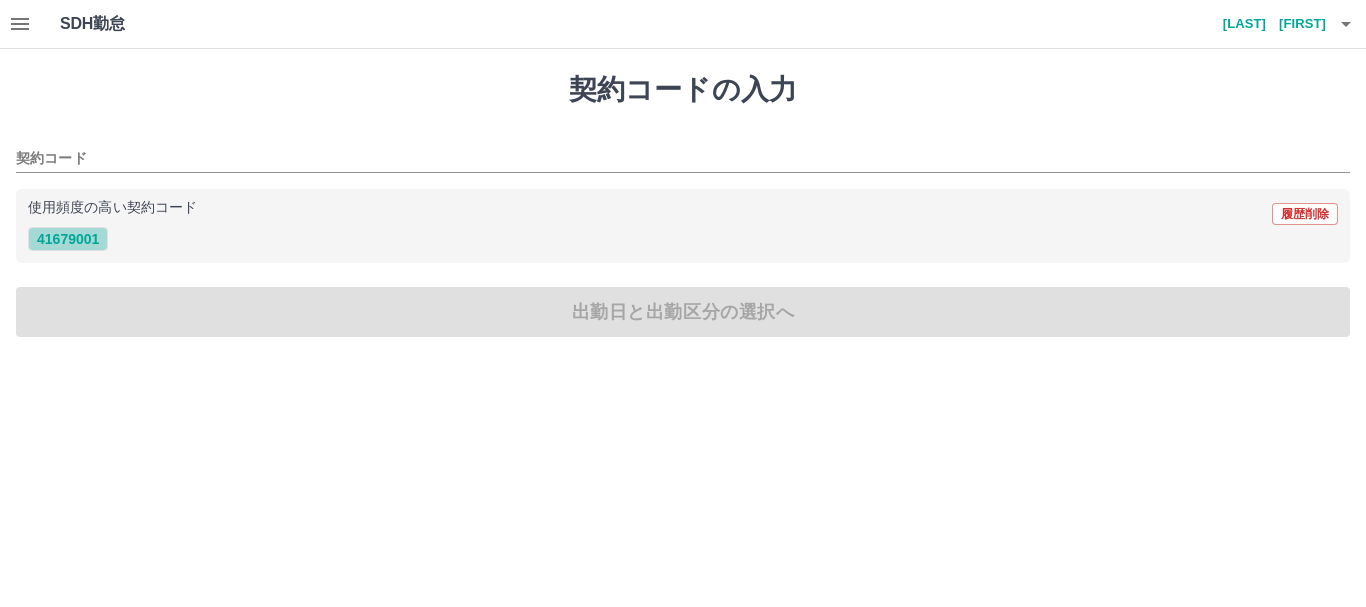 click on "41679001" at bounding box center [68, 239] 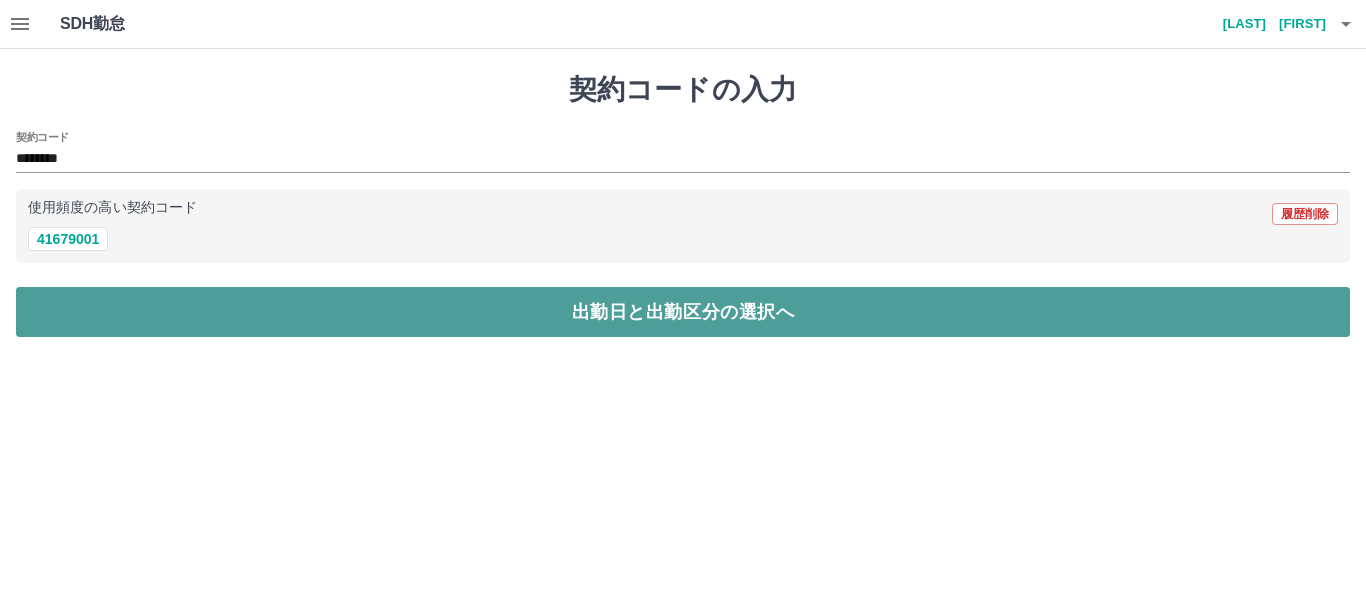click on "出勤日と出勤区分の選択へ" at bounding box center [683, 312] 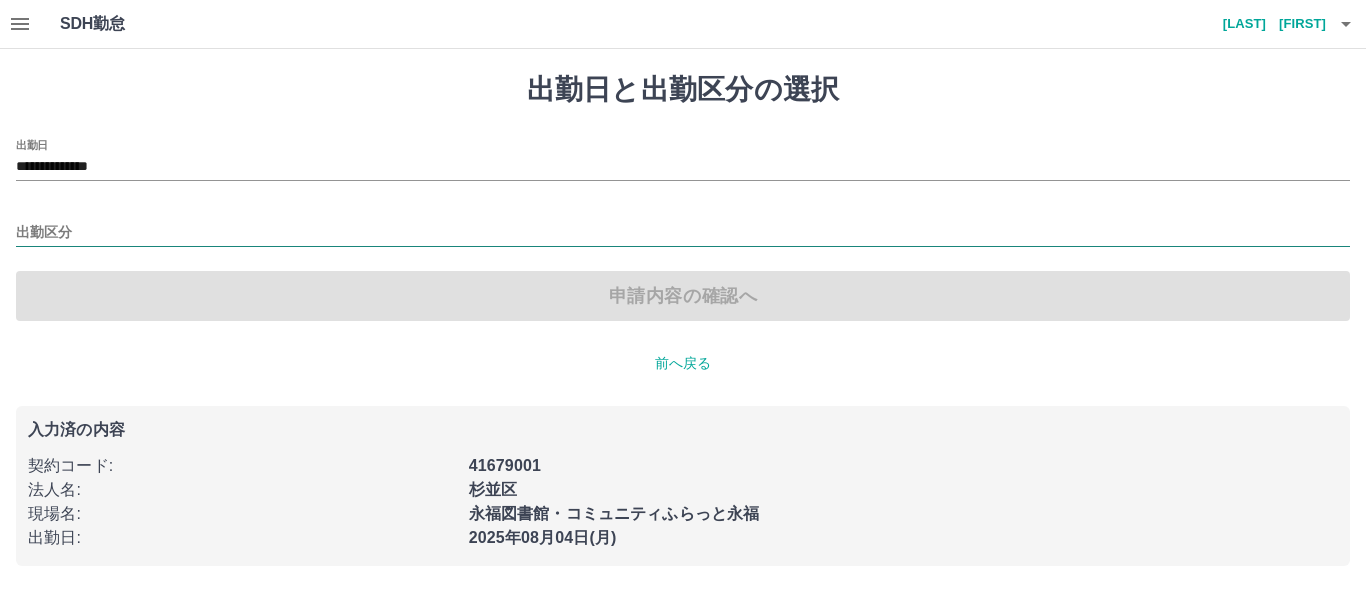 click on "出勤区分" at bounding box center [683, 233] 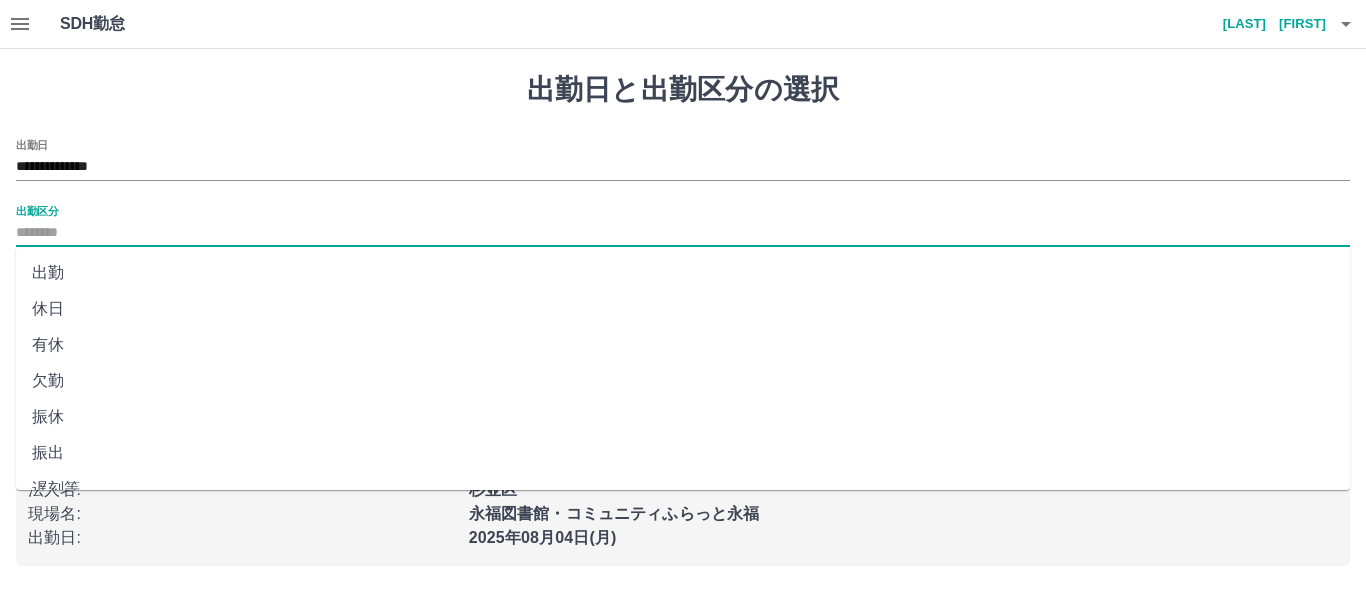 click on "出勤" at bounding box center [683, 273] 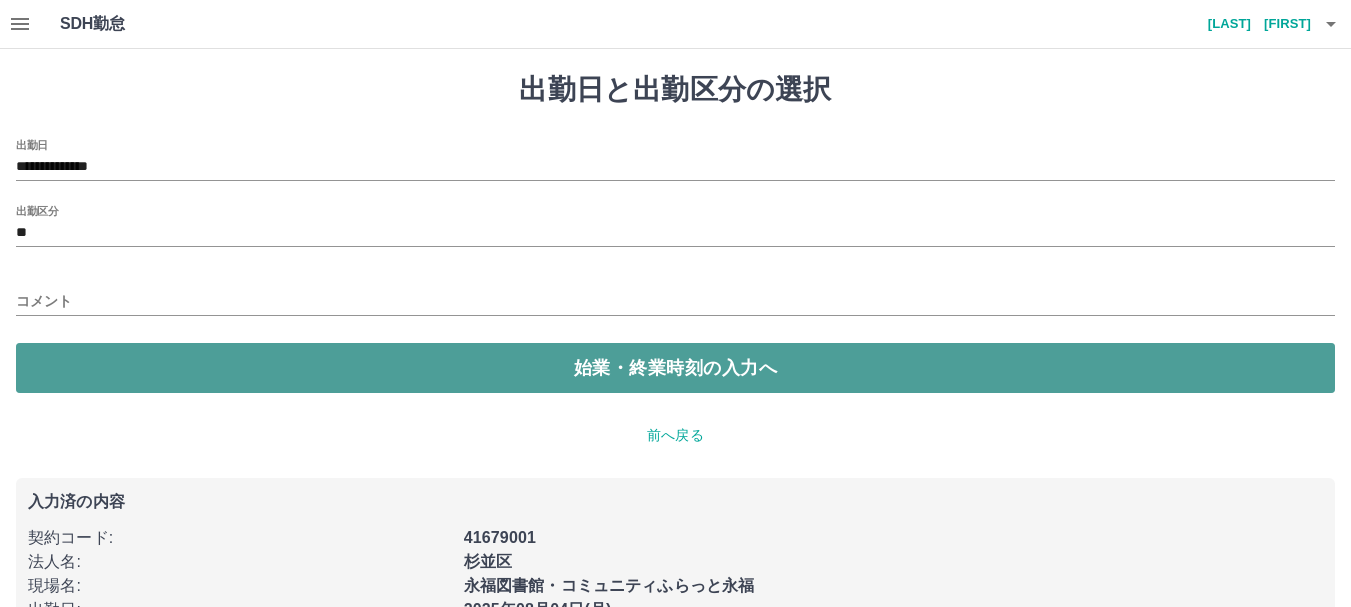 click on "始業・終業時刻の入力へ" at bounding box center [675, 368] 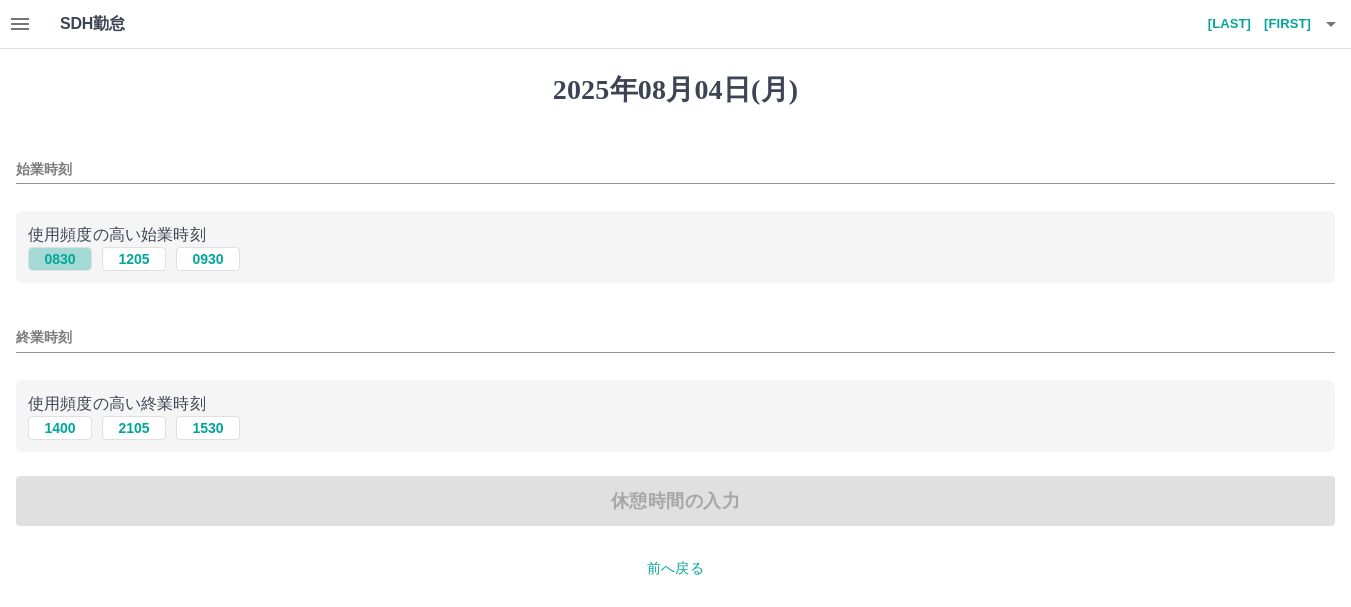 click on "0830" at bounding box center (60, 259) 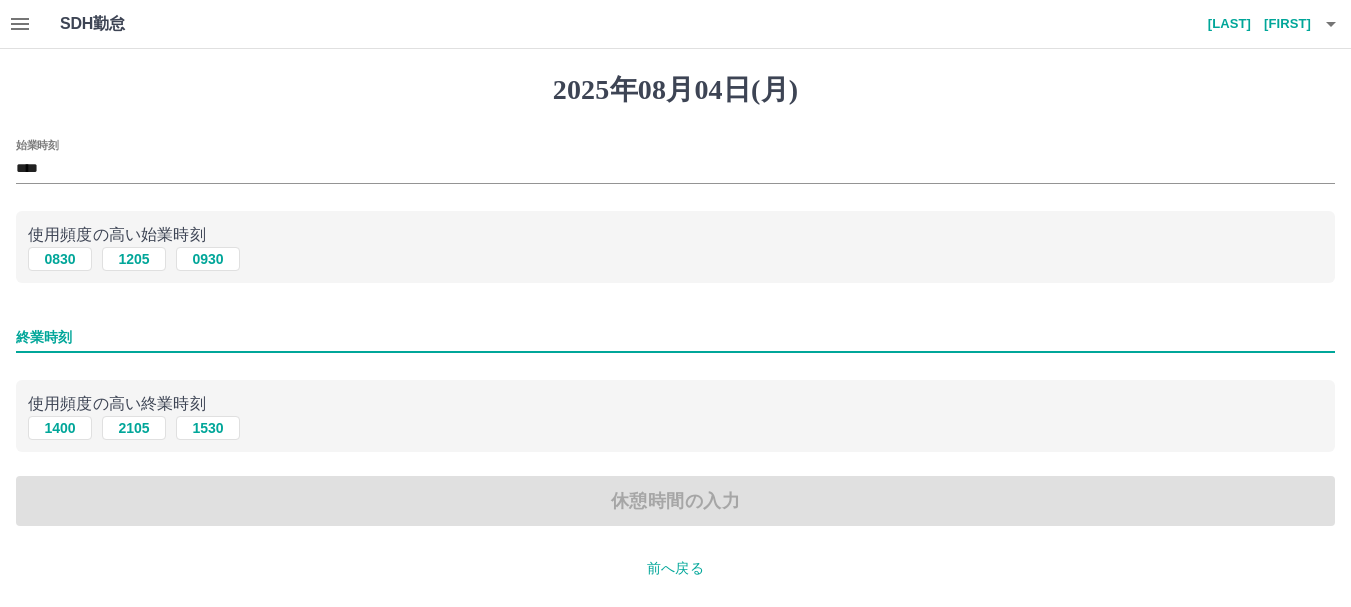 click on "終業時刻" at bounding box center [675, 337] 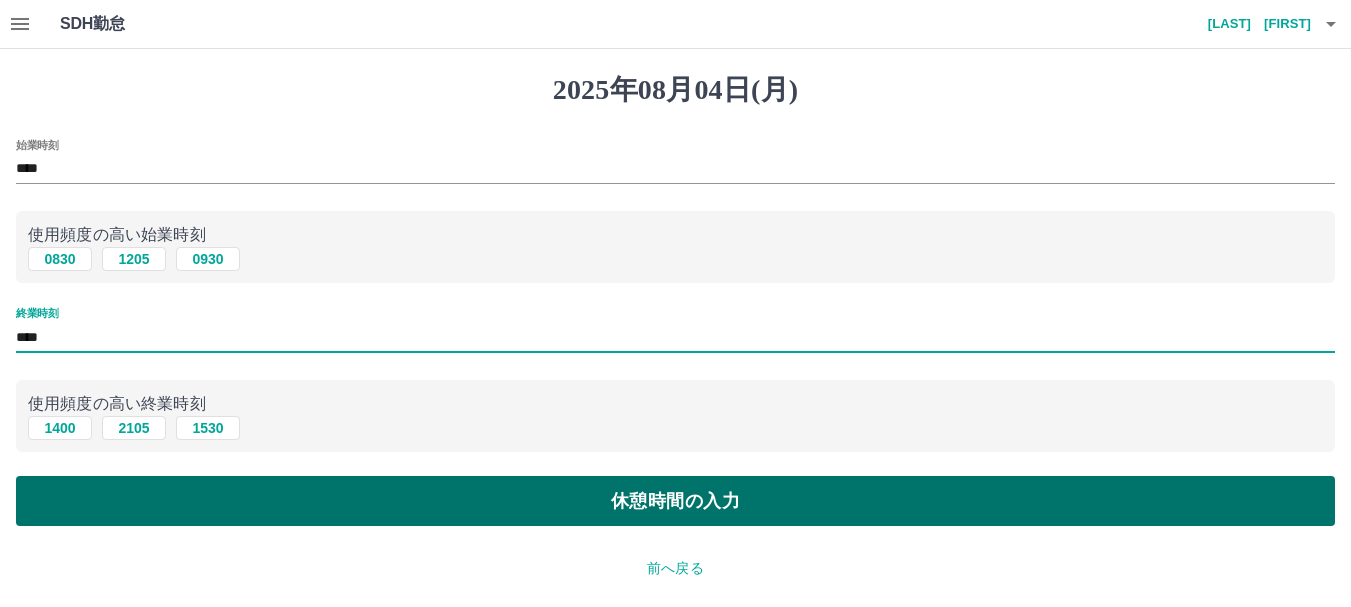 click on "休憩時間の入力" at bounding box center [675, 501] 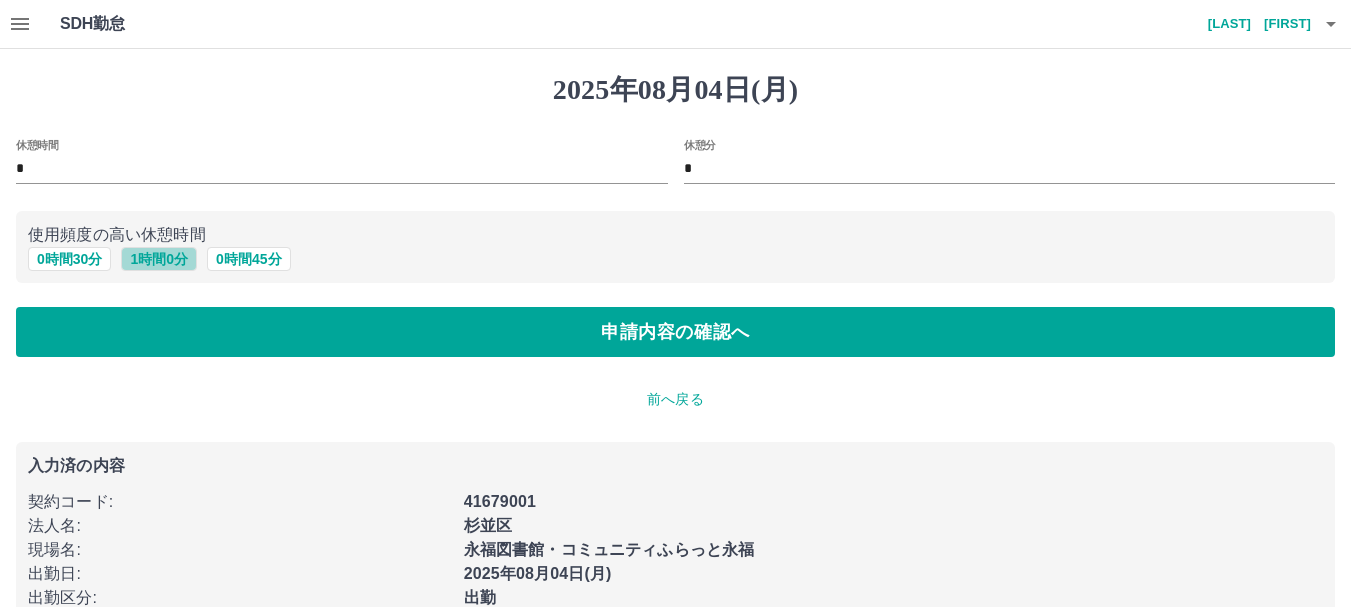 click on "1 時間 0 分" at bounding box center [159, 259] 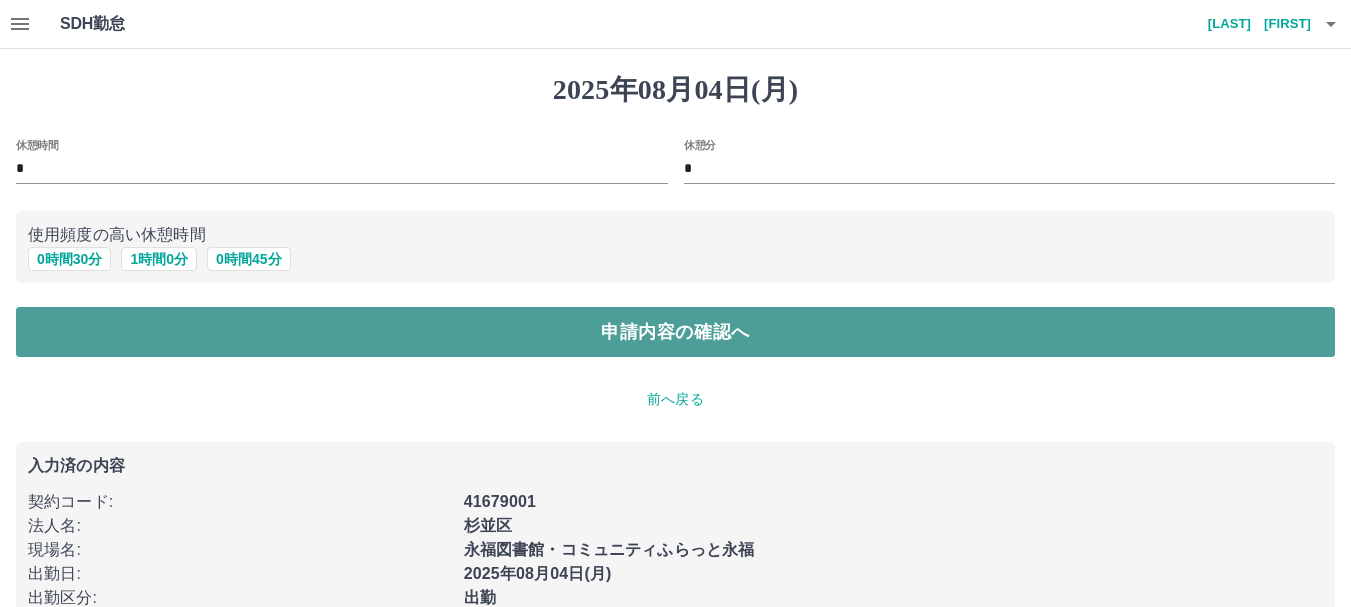 click on "申請内容の確認へ" at bounding box center [675, 332] 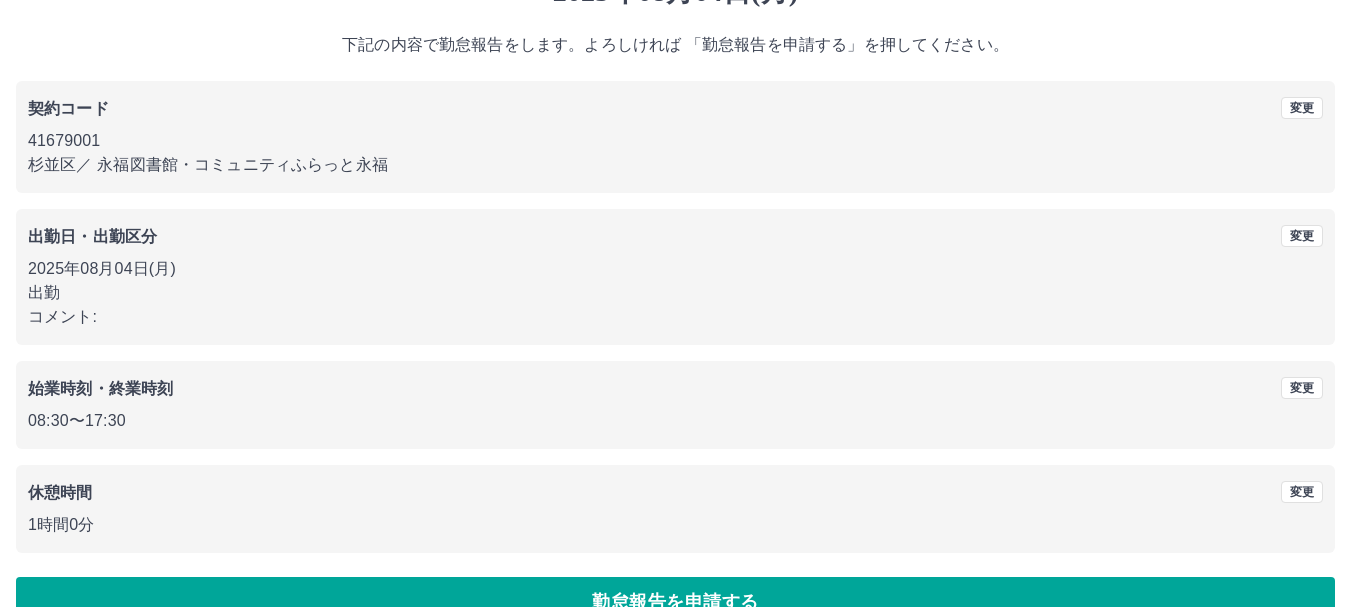 scroll, scrollTop: 142, scrollLeft: 0, axis: vertical 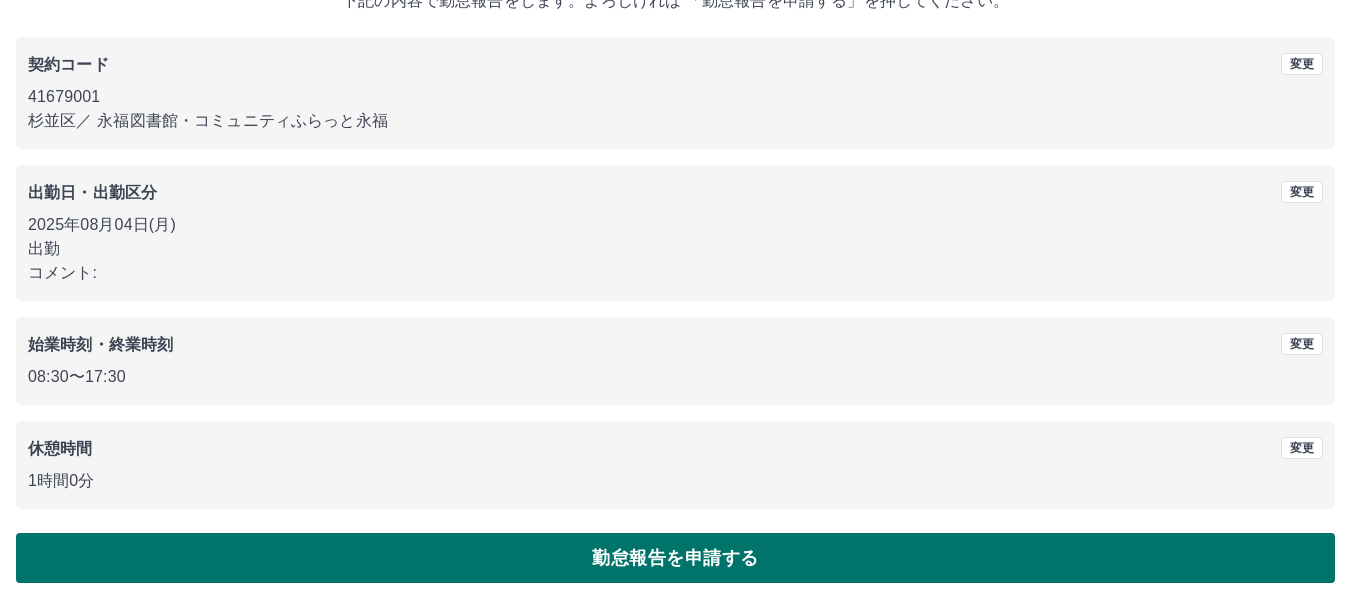click on "勤怠報告を申請する" at bounding box center (675, 558) 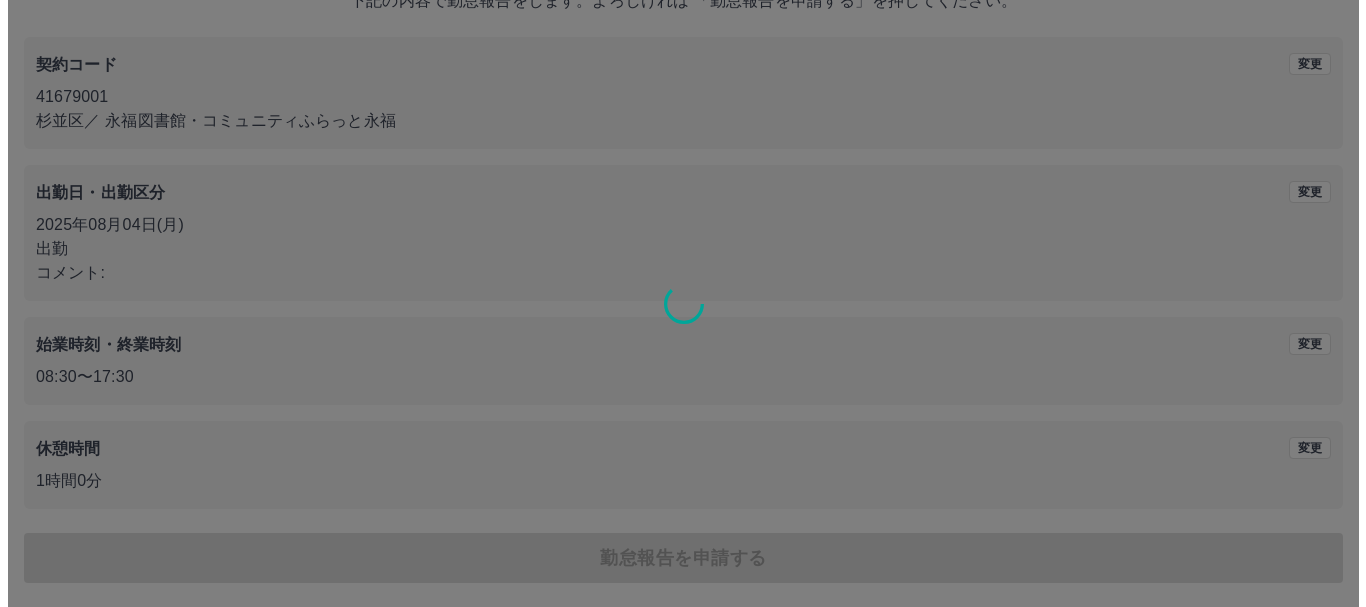 scroll, scrollTop: 0, scrollLeft: 0, axis: both 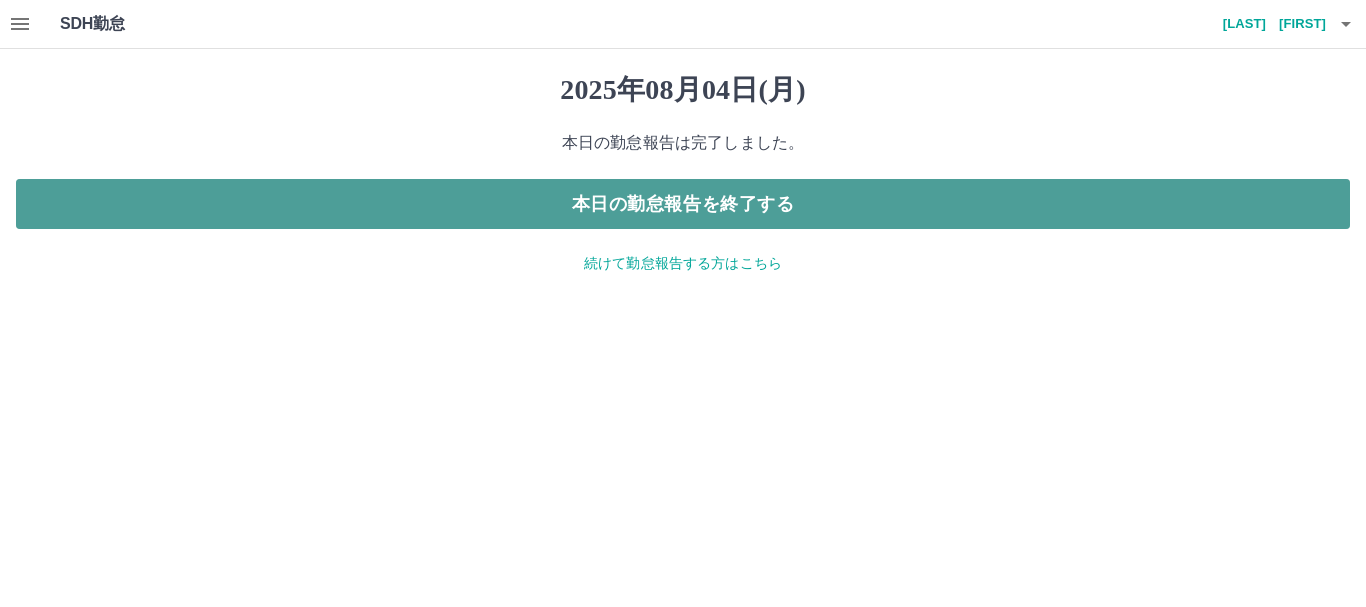 click on "本日の勤怠報告を終了する" at bounding box center (683, 204) 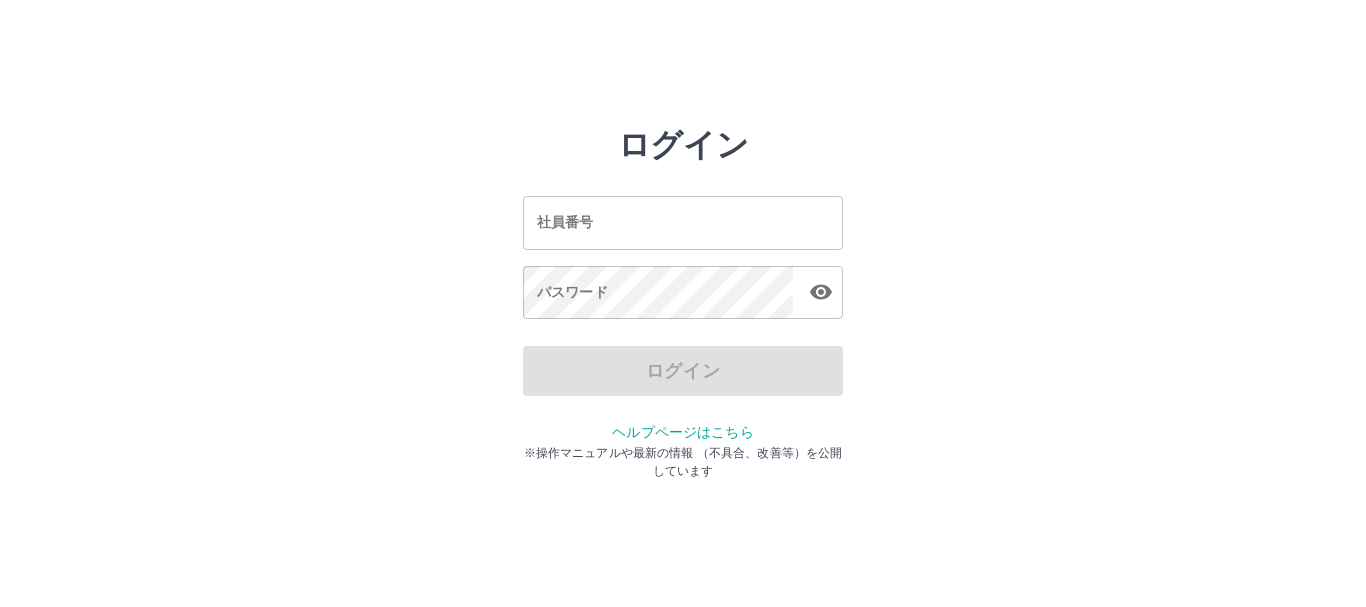 scroll, scrollTop: 0, scrollLeft: 0, axis: both 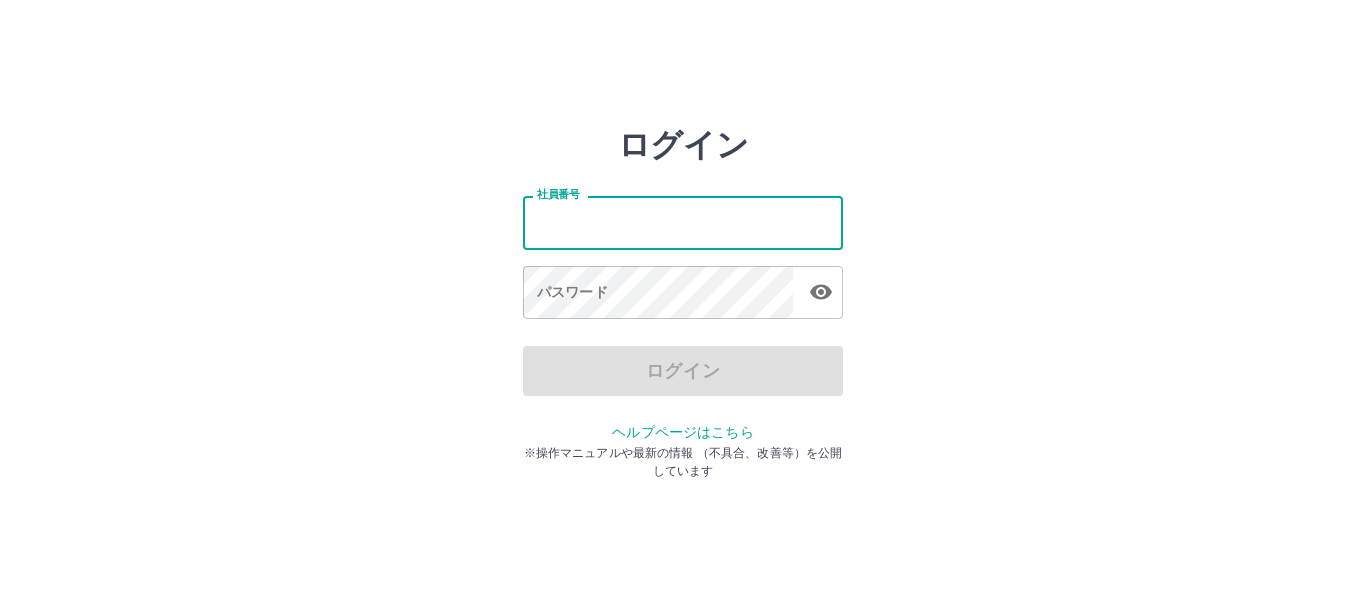 click on "社員番号" at bounding box center (683, 222) 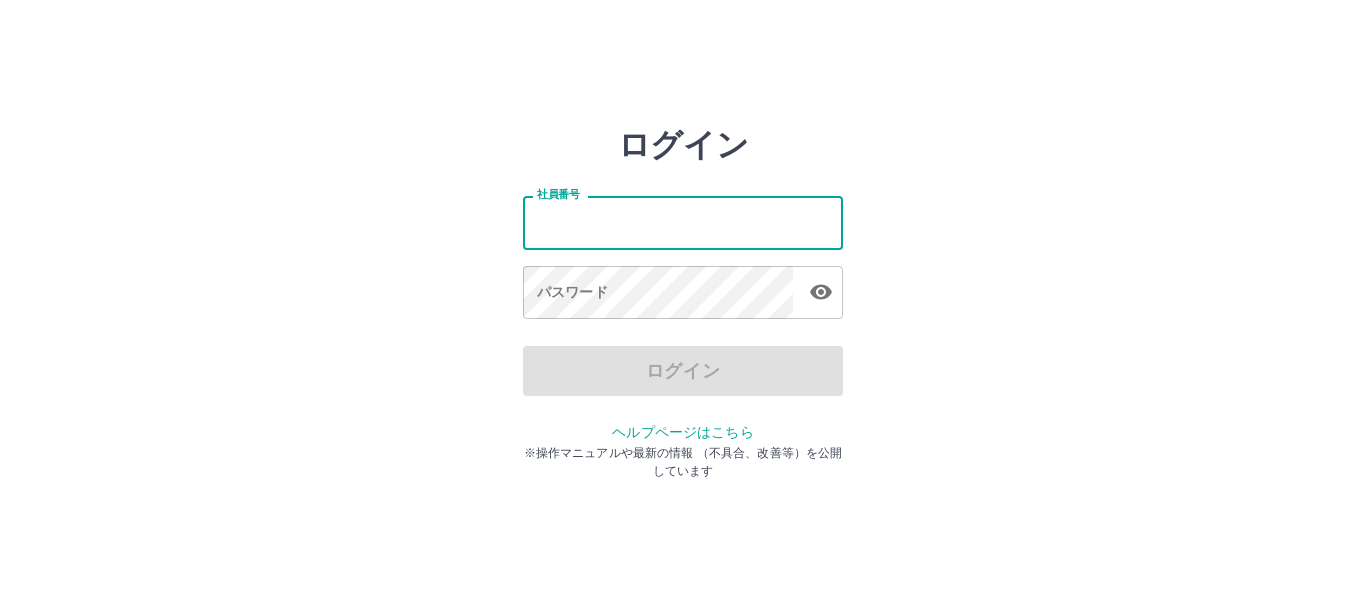 type on "*******" 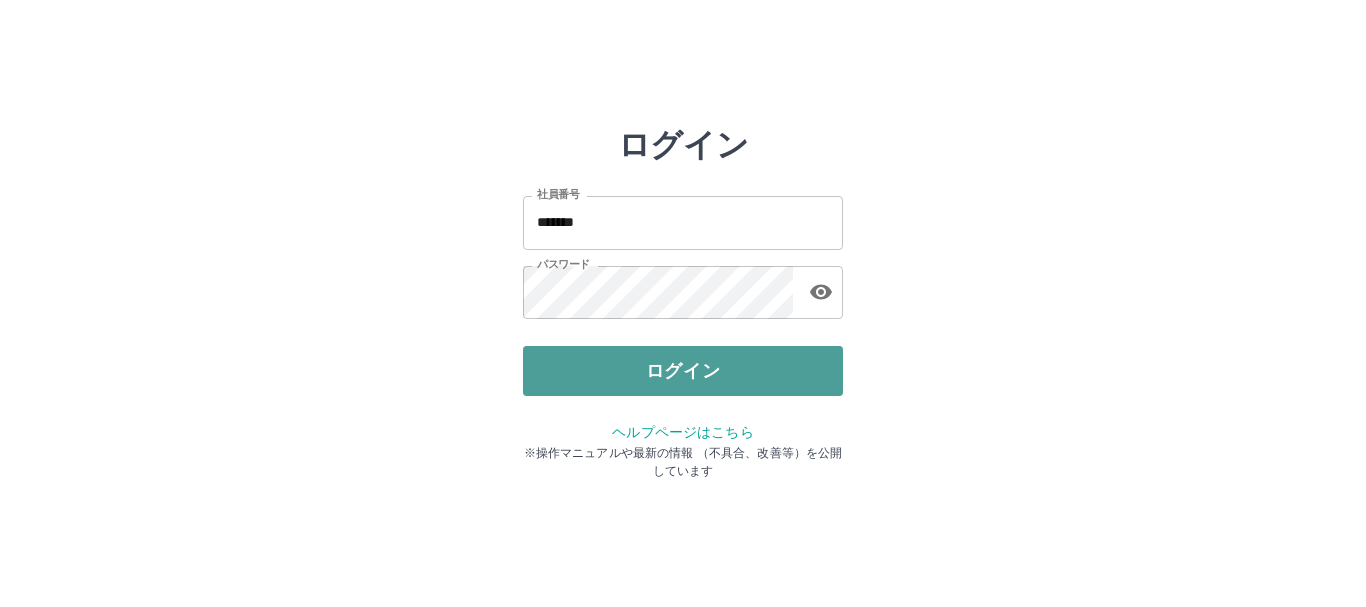 click on "ログイン" at bounding box center (683, 371) 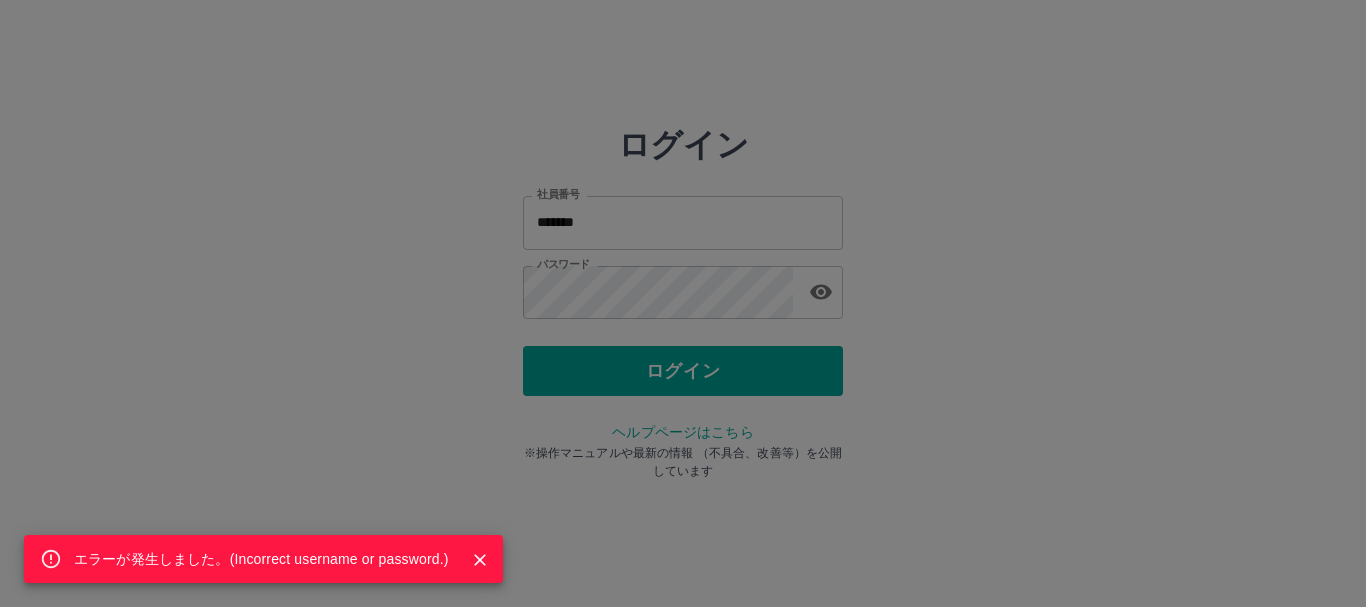 click on "エラーが発生しました。( Incorrect username or password. )" at bounding box center (683, 303) 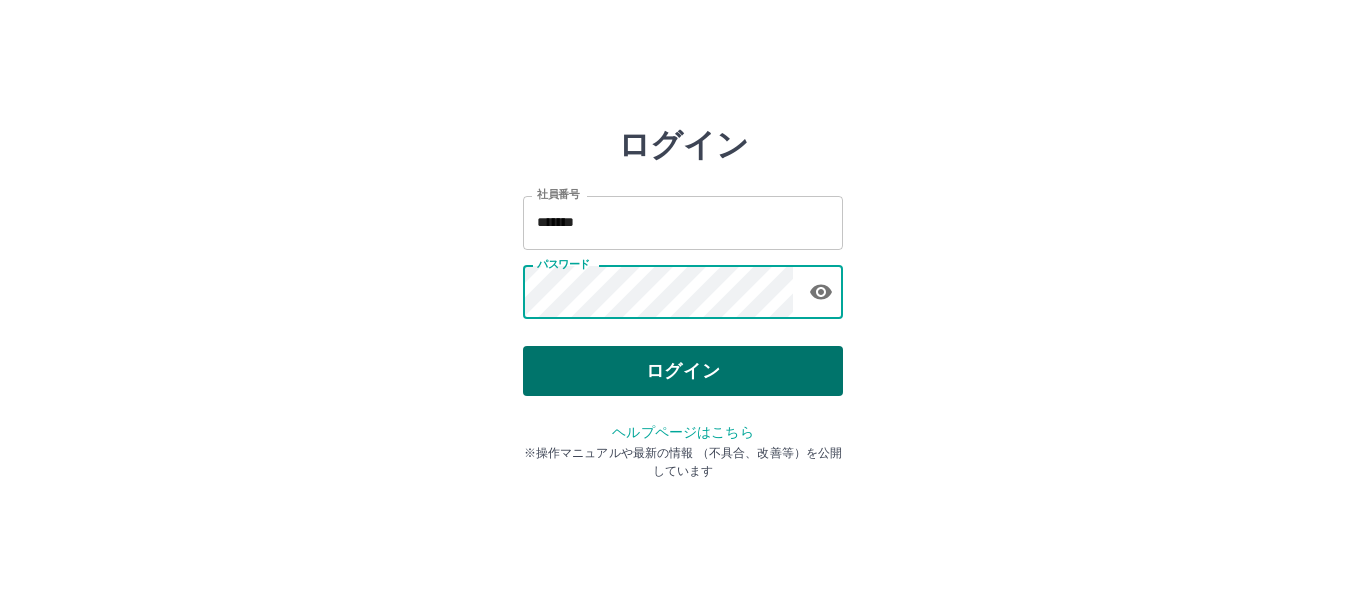 click on "ログイン" at bounding box center [683, 371] 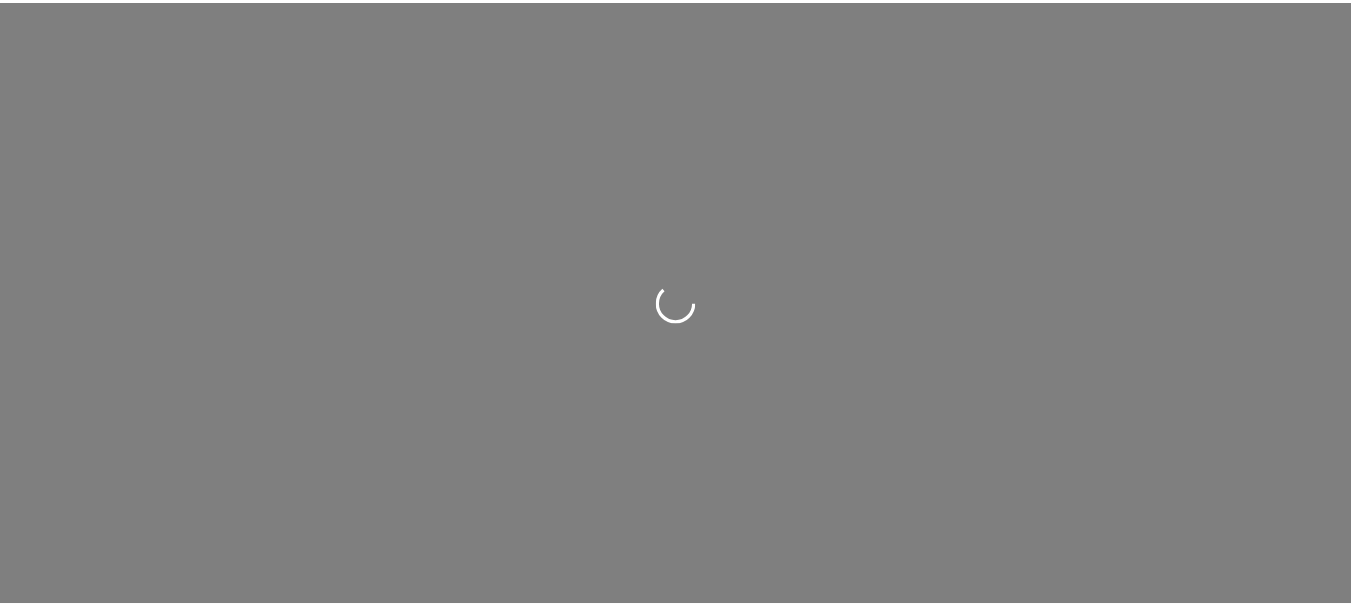 scroll, scrollTop: 0, scrollLeft: 0, axis: both 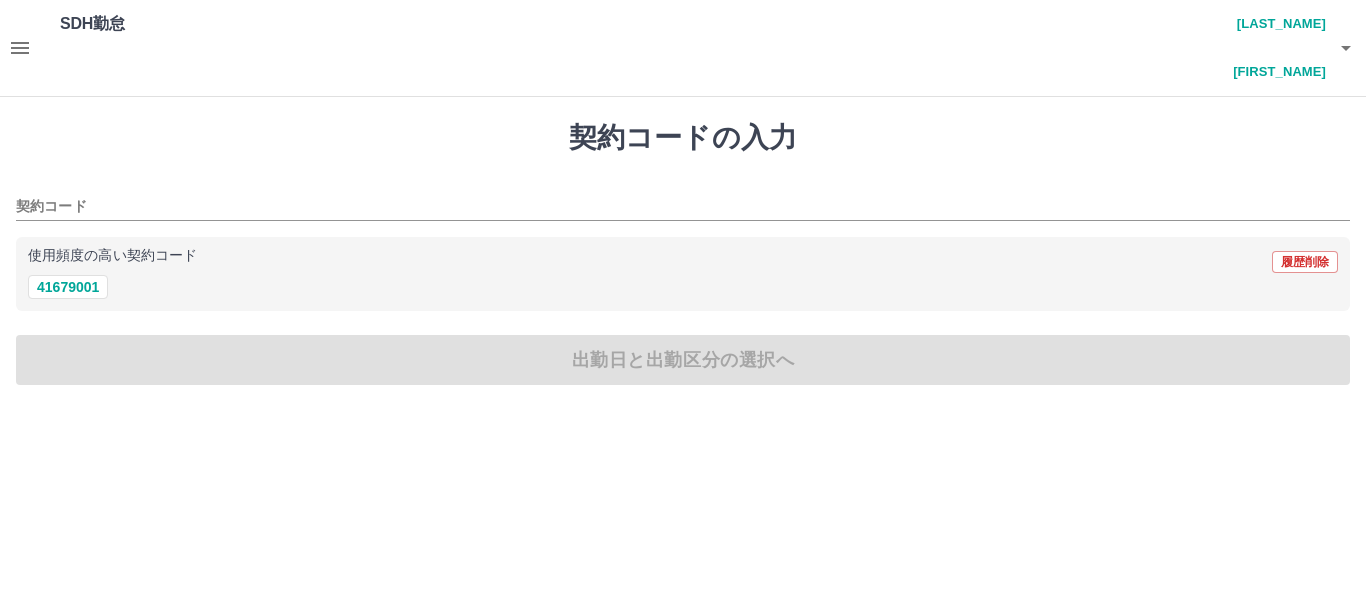 click 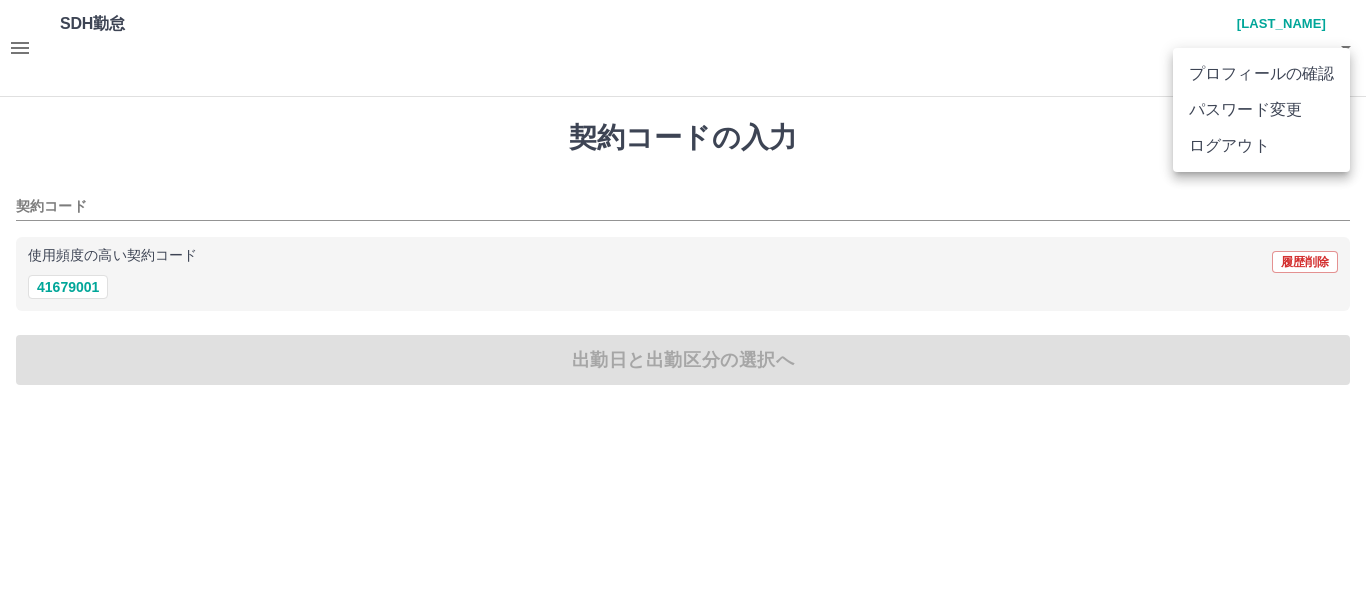 drag, startPoint x: 835, startPoint y: 107, endPoint x: 647, endPoint y: 68, distance: 192.00261 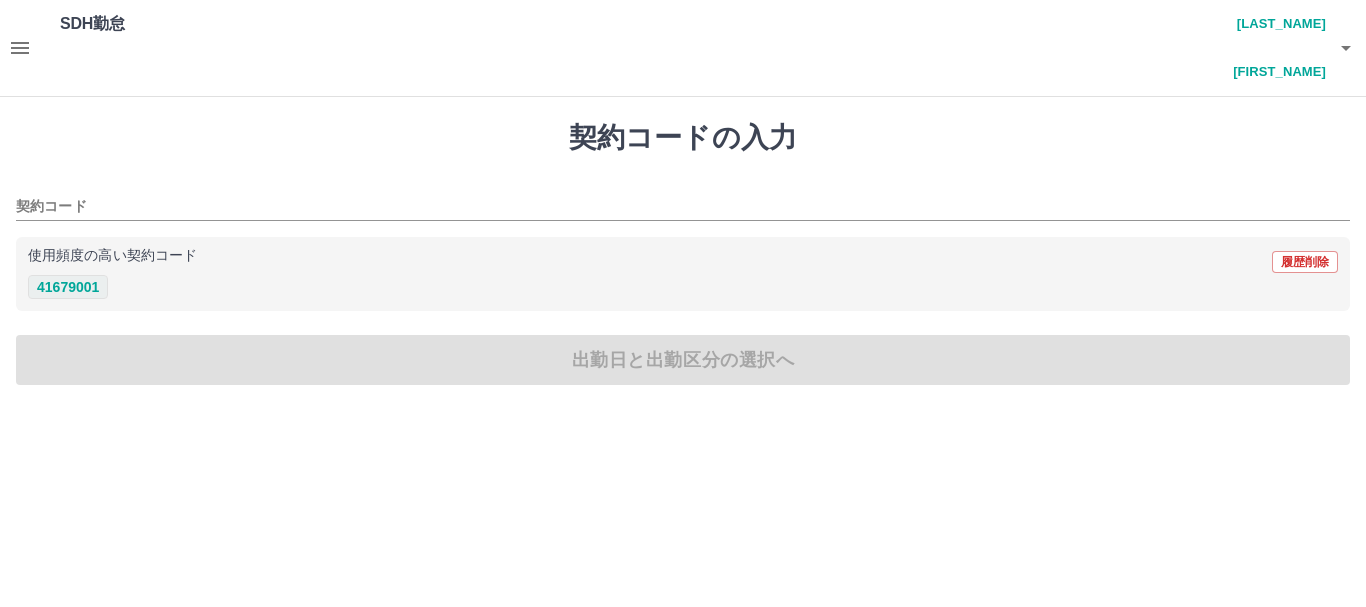 click on "41679001" at bounding box center (68, 287) 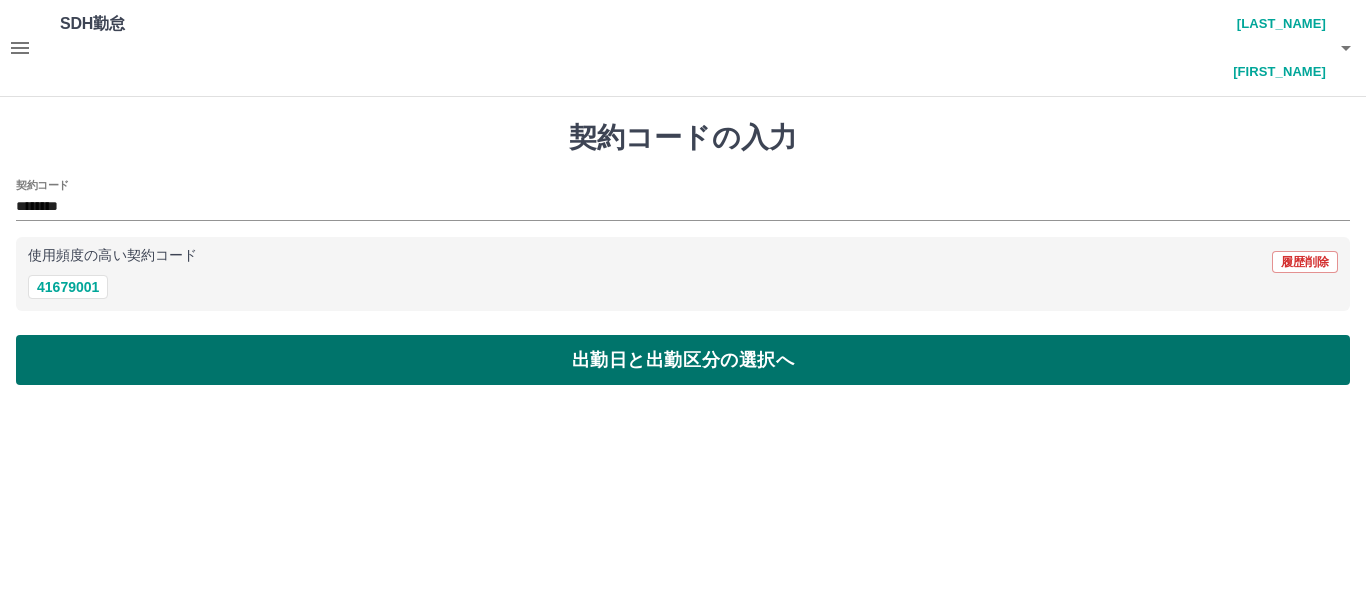 click on "出勤日と出勤区分の選択へ" at bounding box center (683, 360) 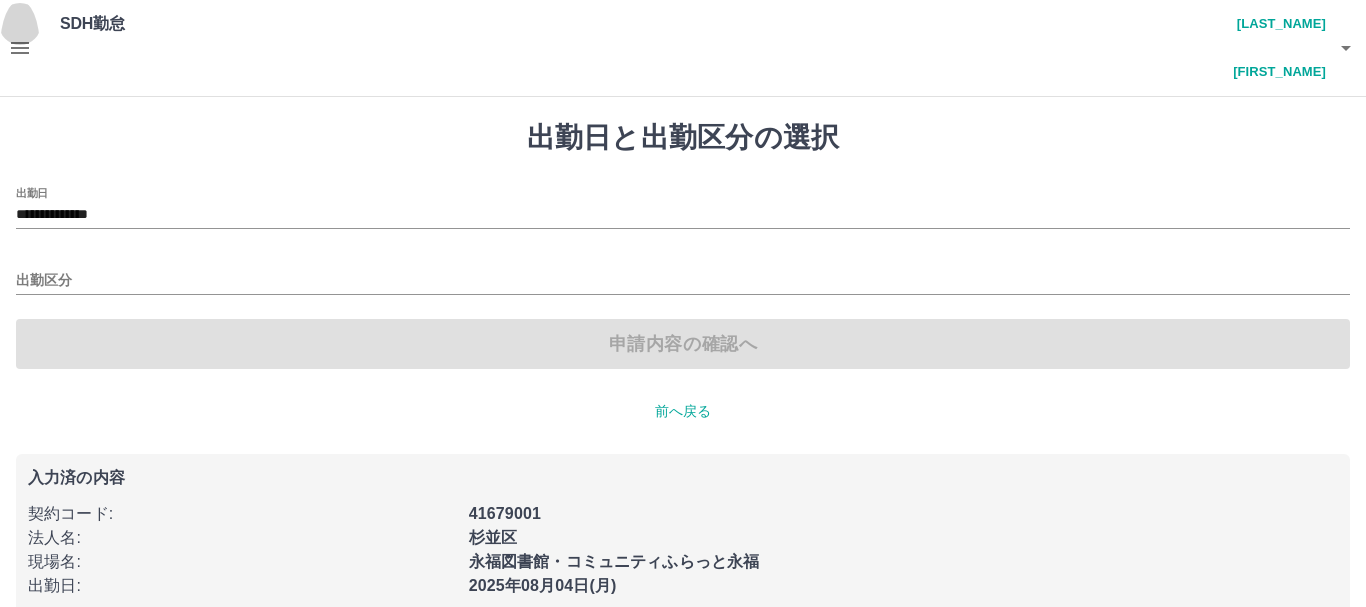 click 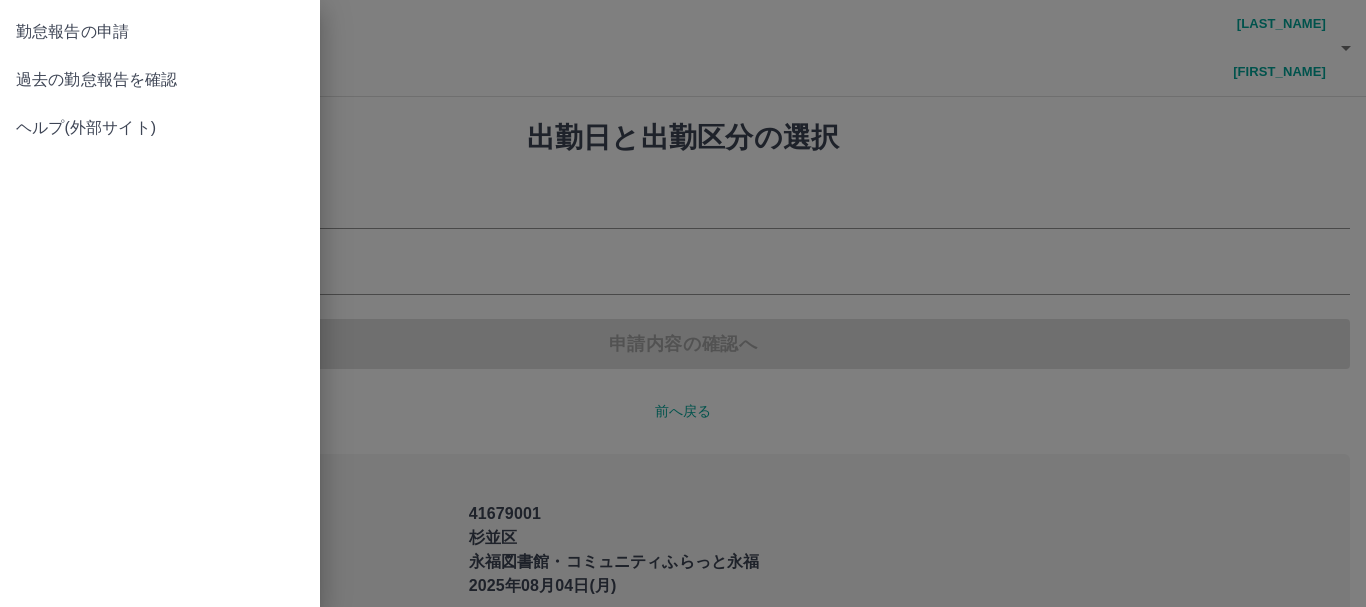 click at bounding box center [683, 303] 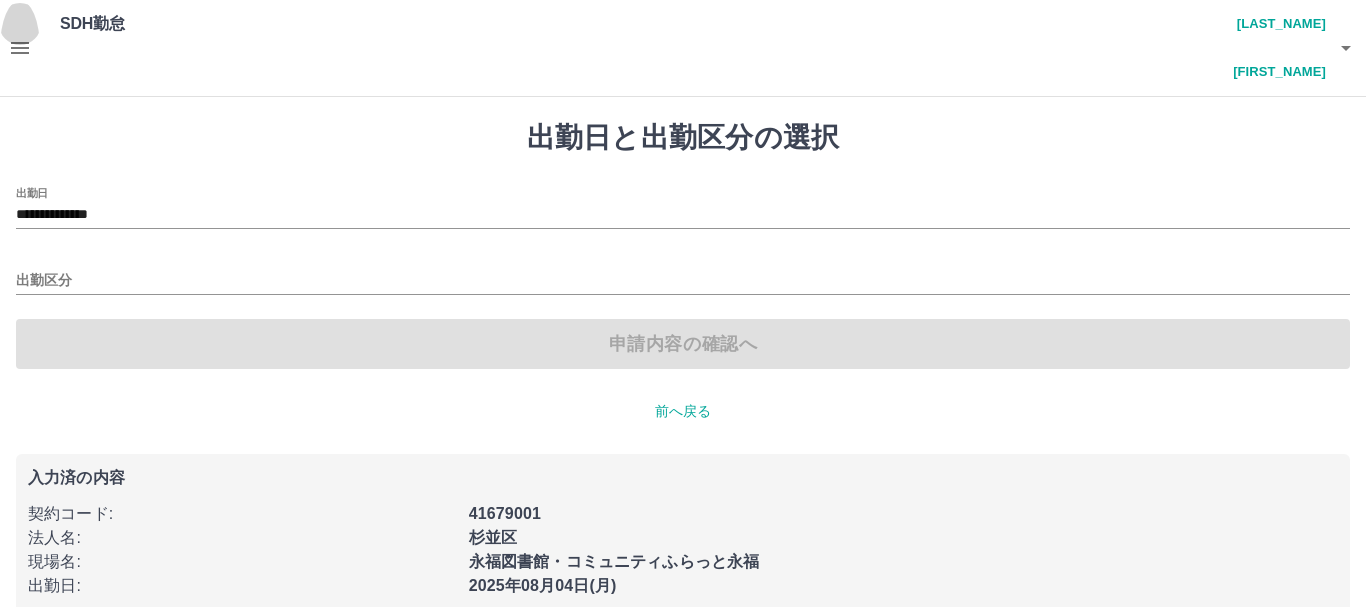click 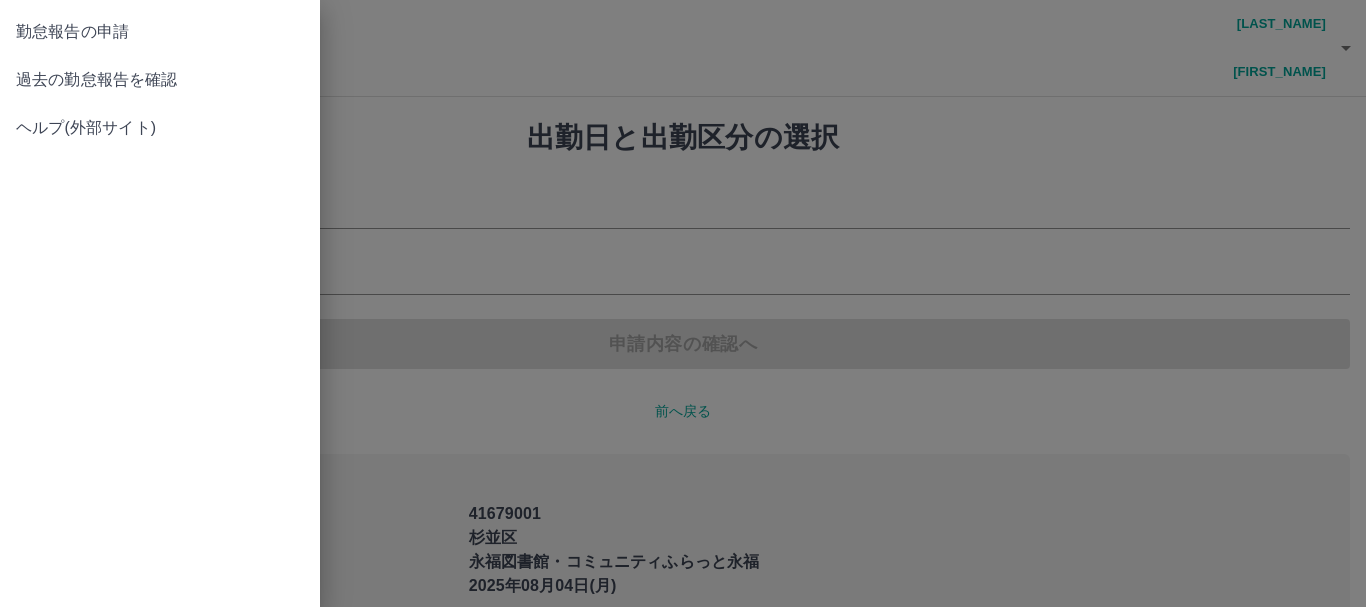 click on "過去の勤怠報告を確認" at bounding box center [160, 80] 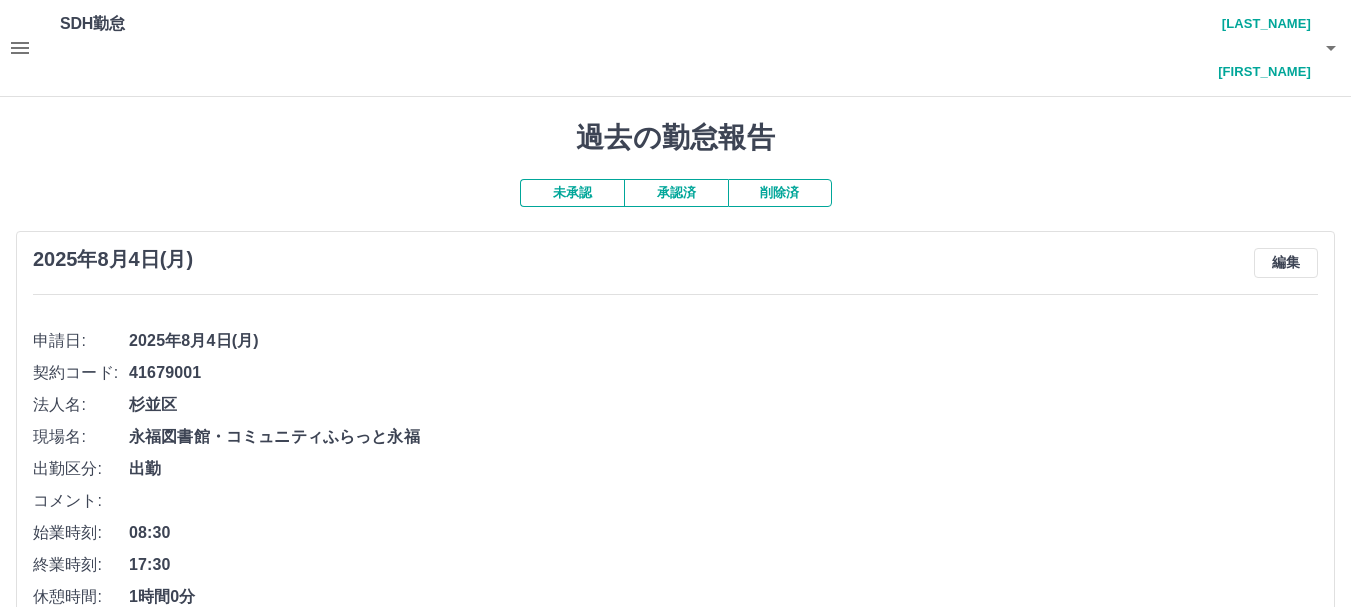 click on "承認済" at bounding box center (676, 193) 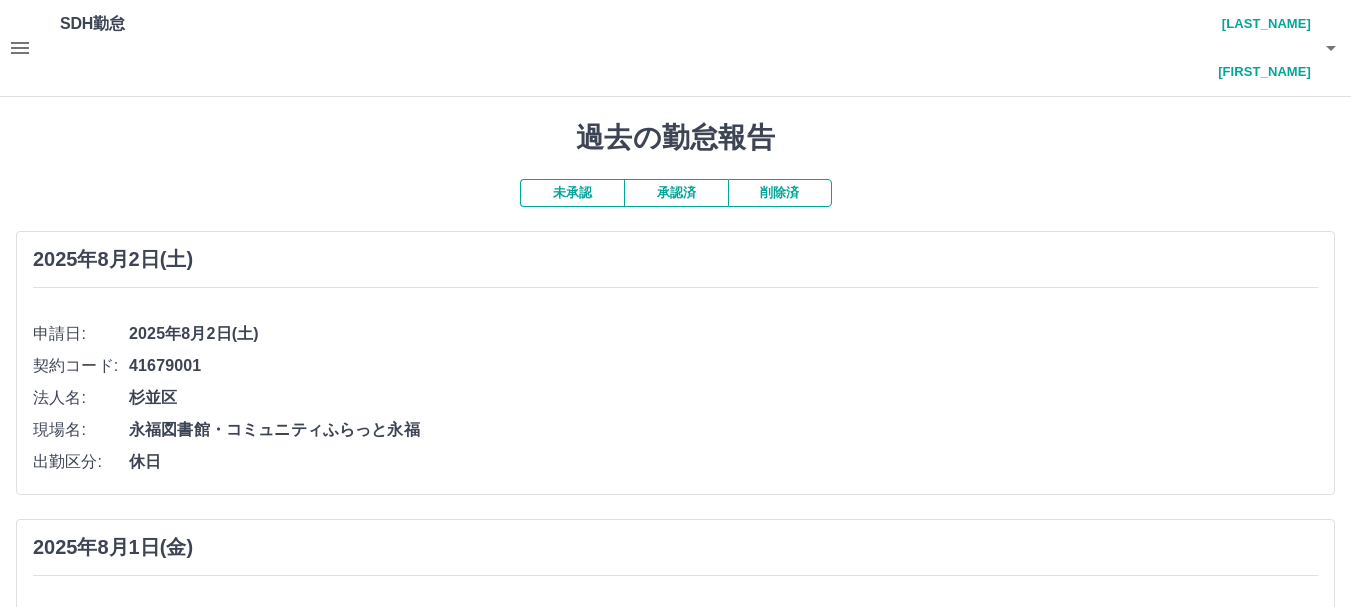 click at bounding box center (675, 303) 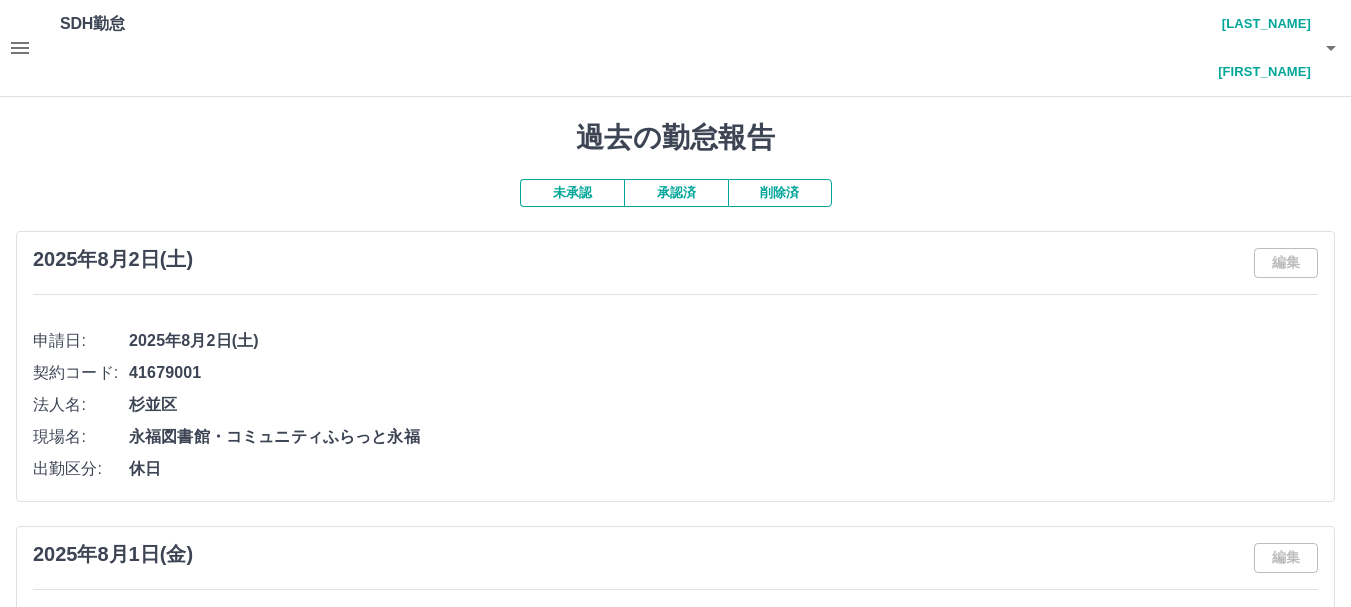 click on "未承認" at bounding box center (572, 193) 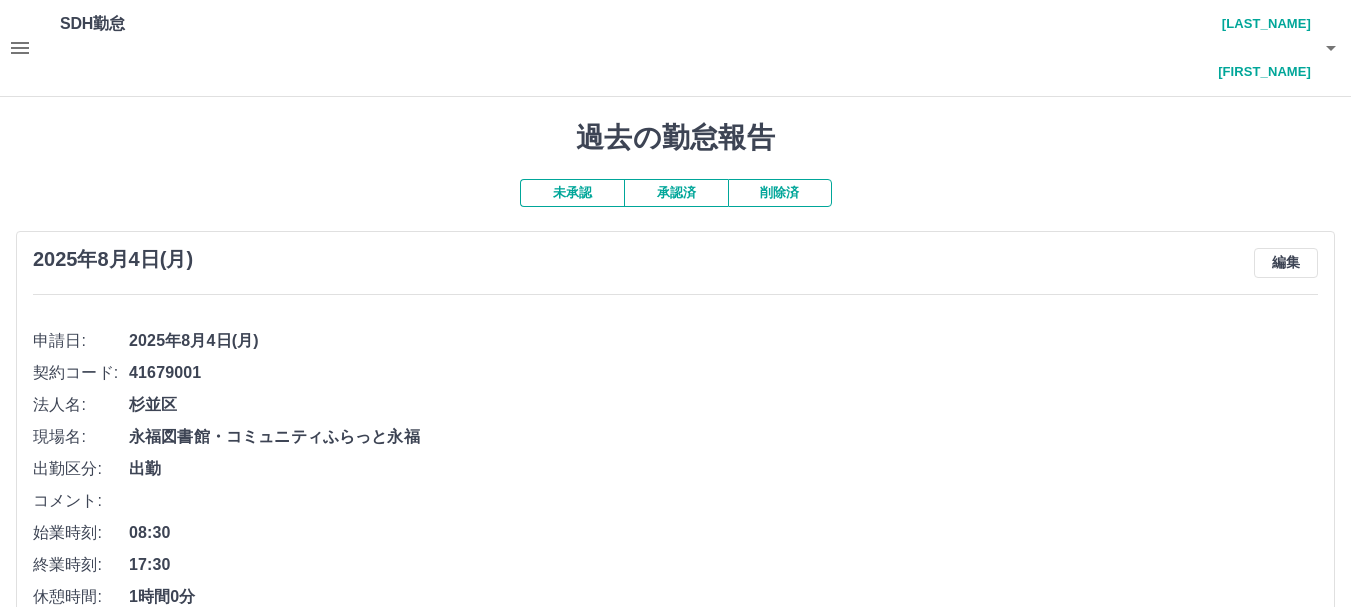 click on "承認済" at bounding box center (676, 193) 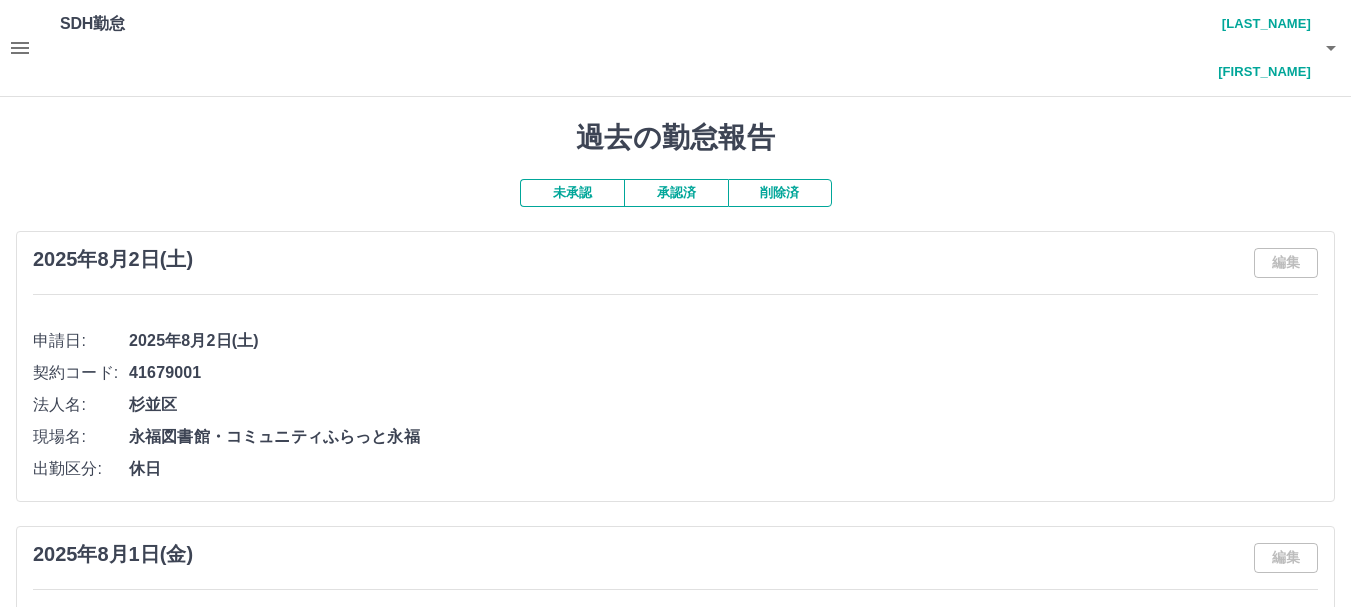 click on "未承認" at bounding box center [572, 193] 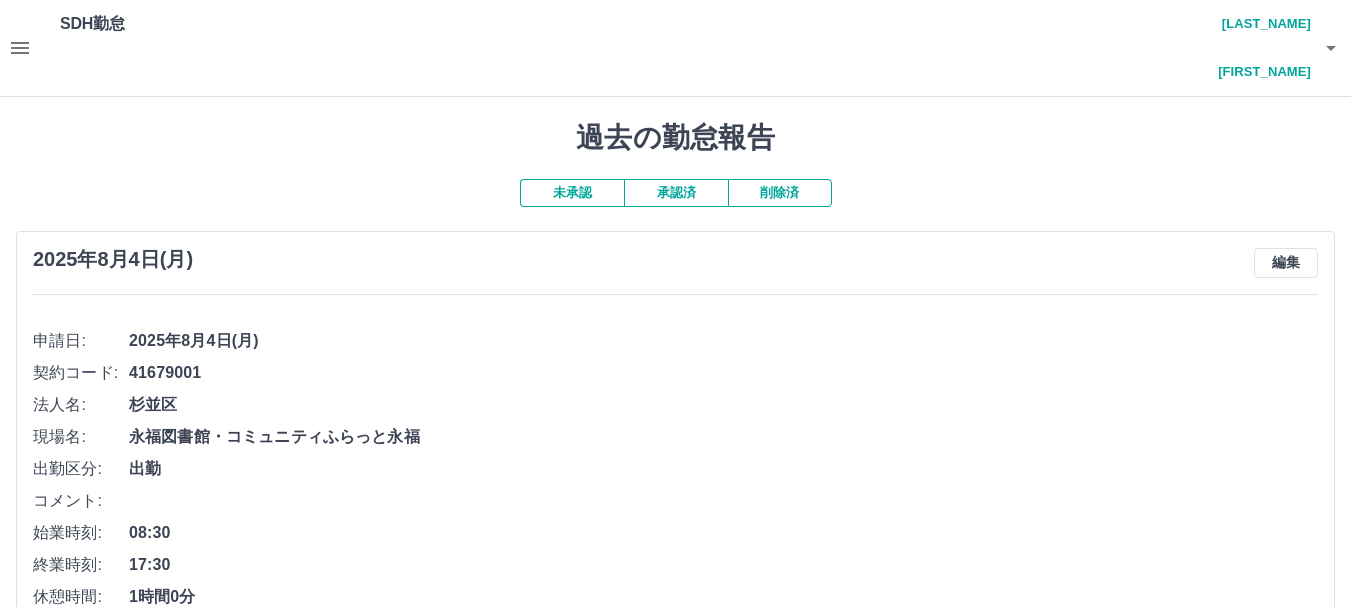 click on "未承認" at bounding box center [572, 193] 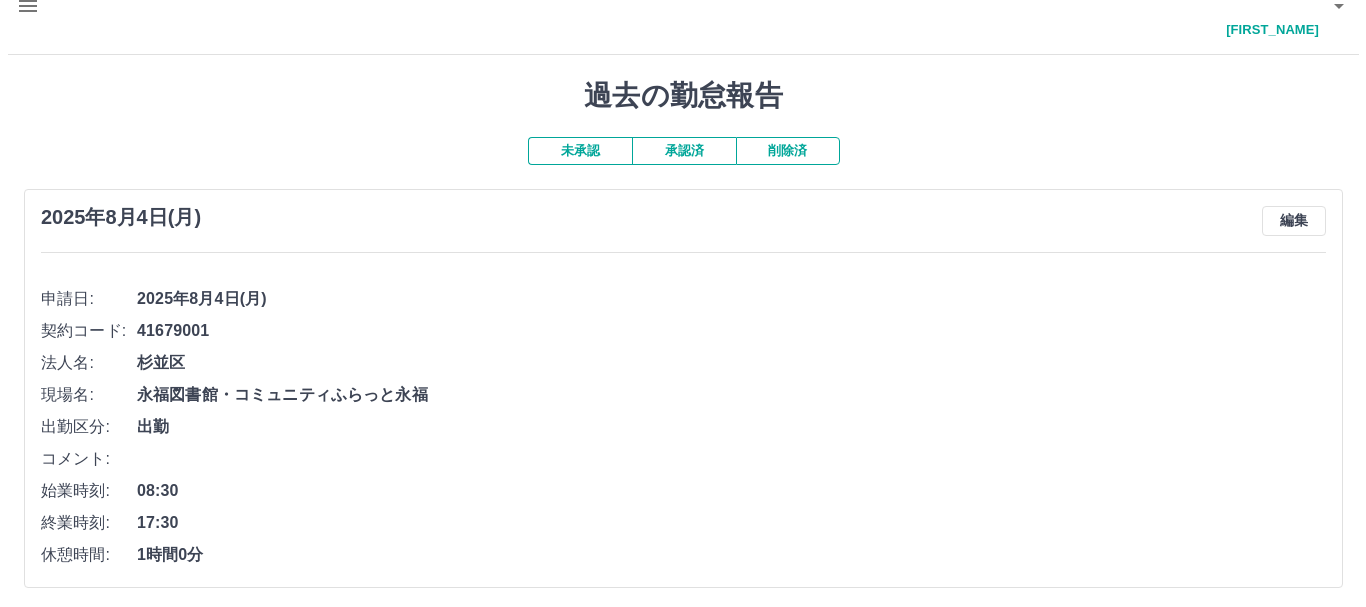 scroll, scrollTop: 0, scrollLeft: 0, axis: both 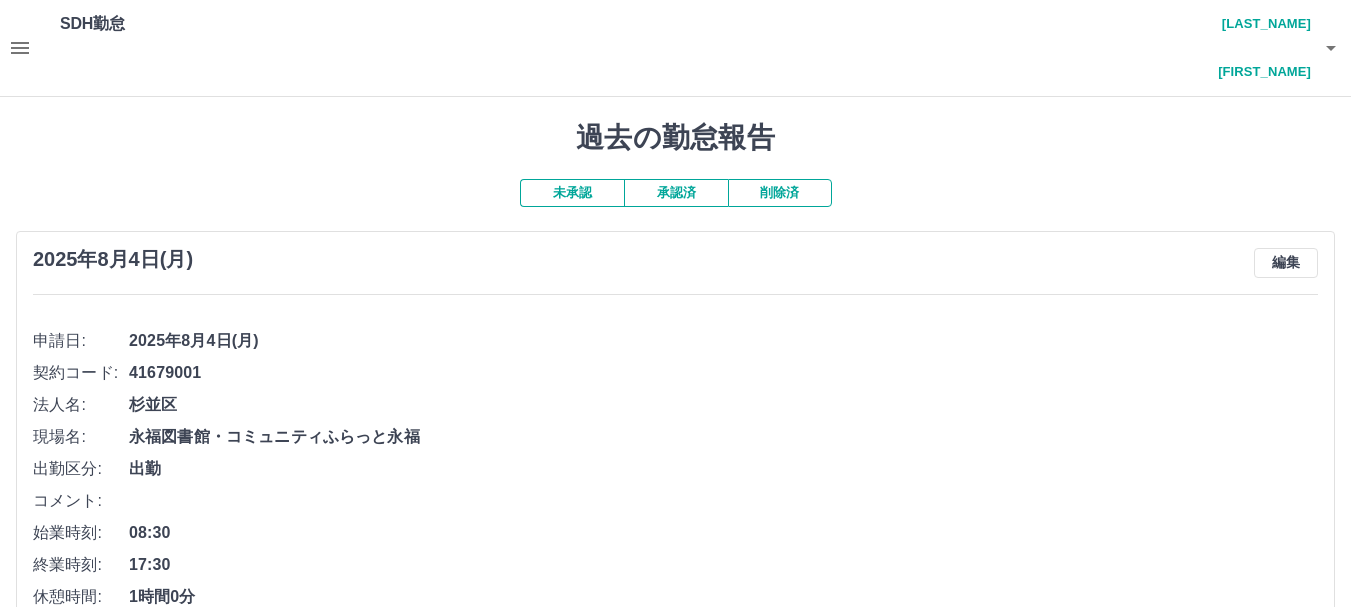 click on "谷田　花織" at bounding box center (1251, 48) 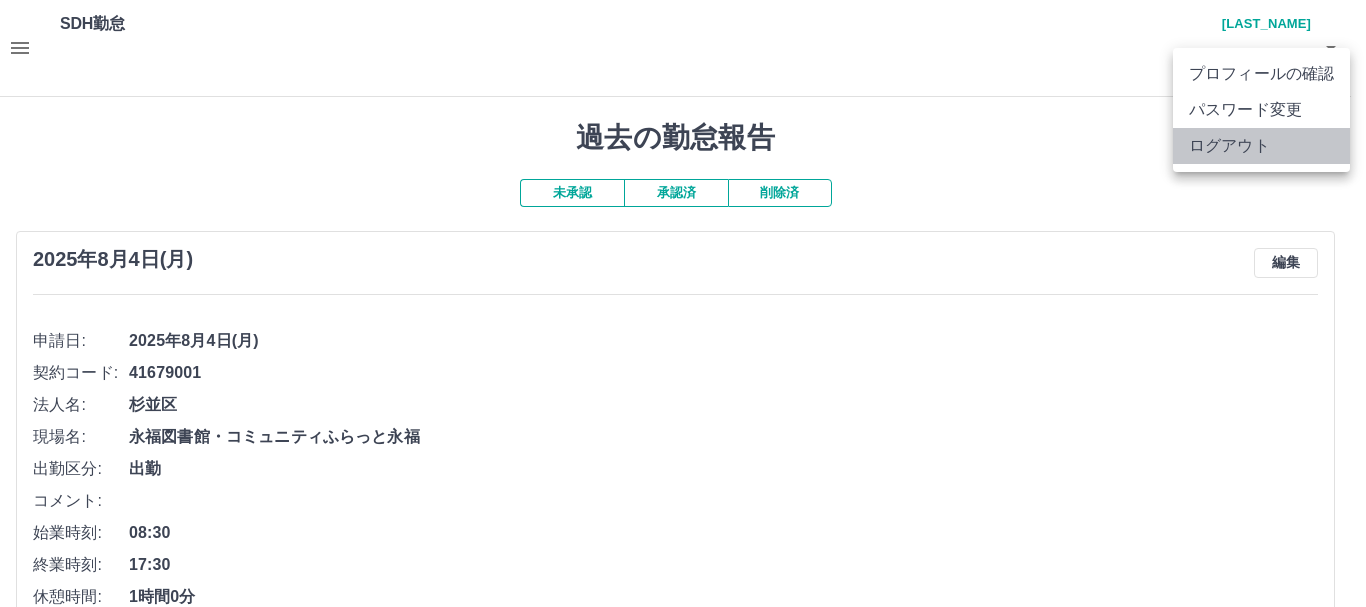 click on "ログアウト" at bounding box center [1261, 146] 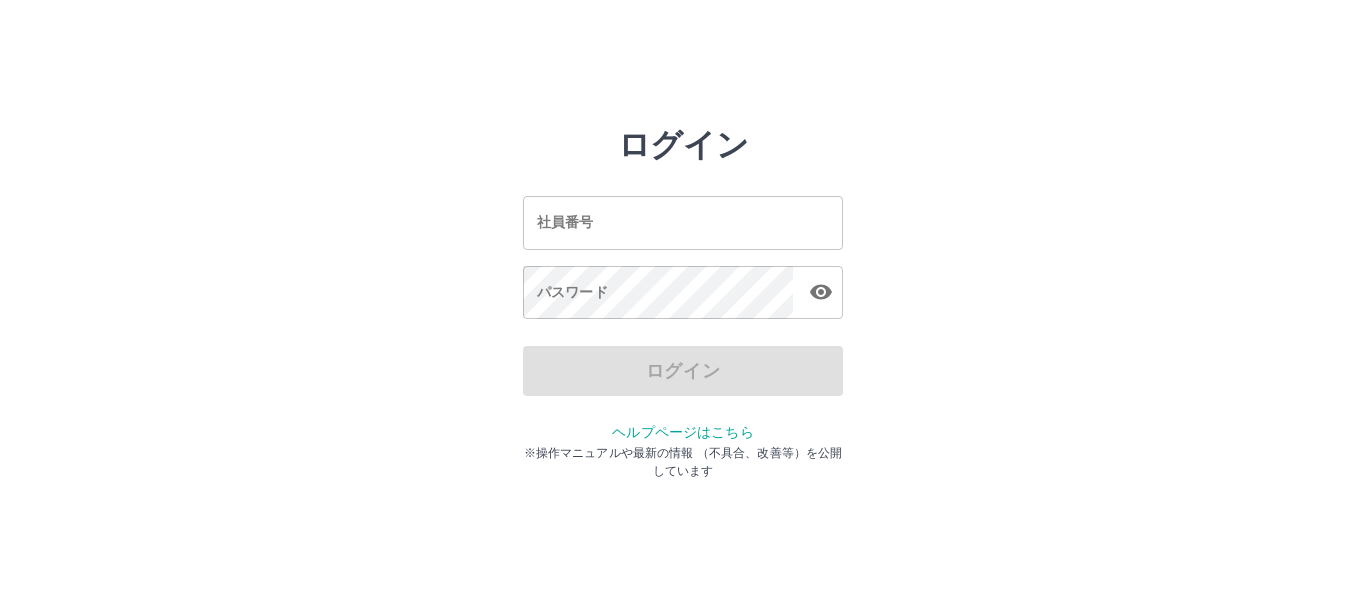 scroll, scrollTop: 0, scrollLeft: 0, axis: both 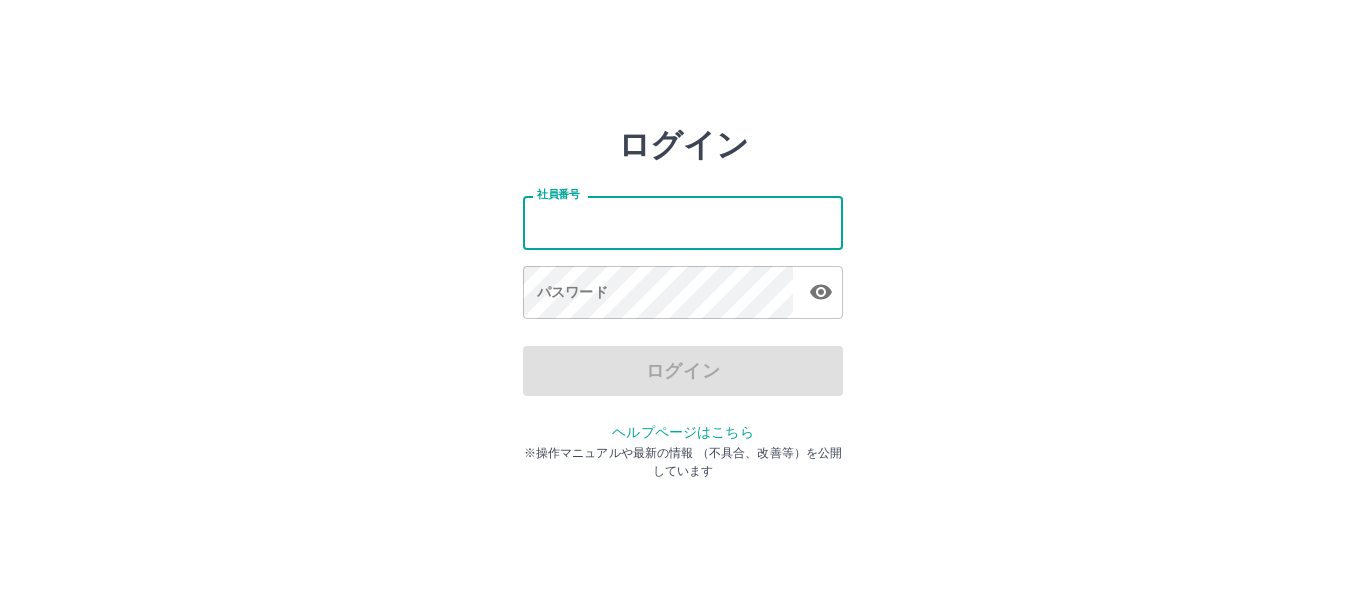 click on "社員番号" at bounding box center [683, 222] 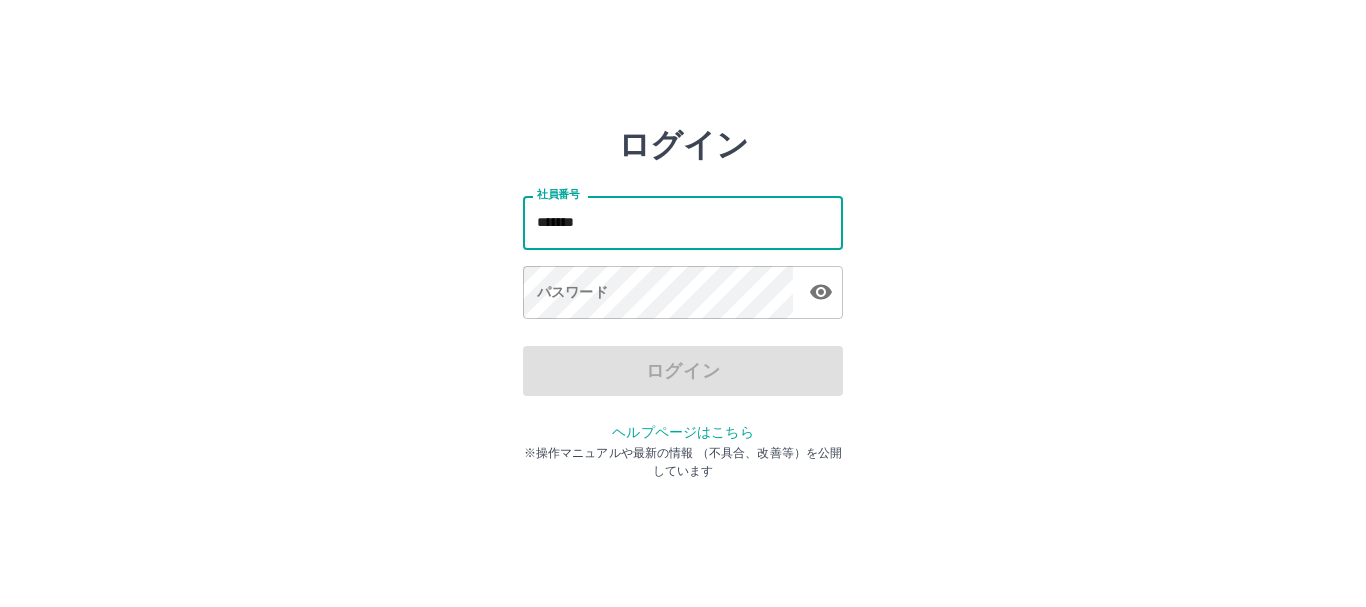 type on "*******" 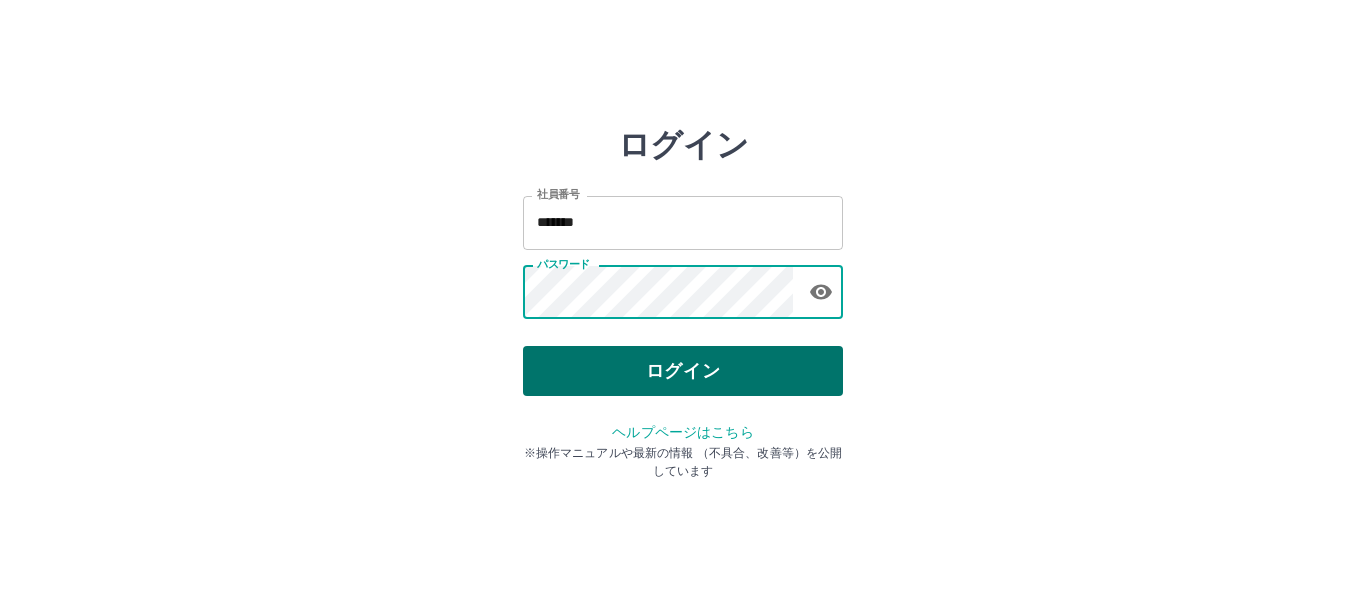 click on "ログイン" at bounding box center [683, 371] 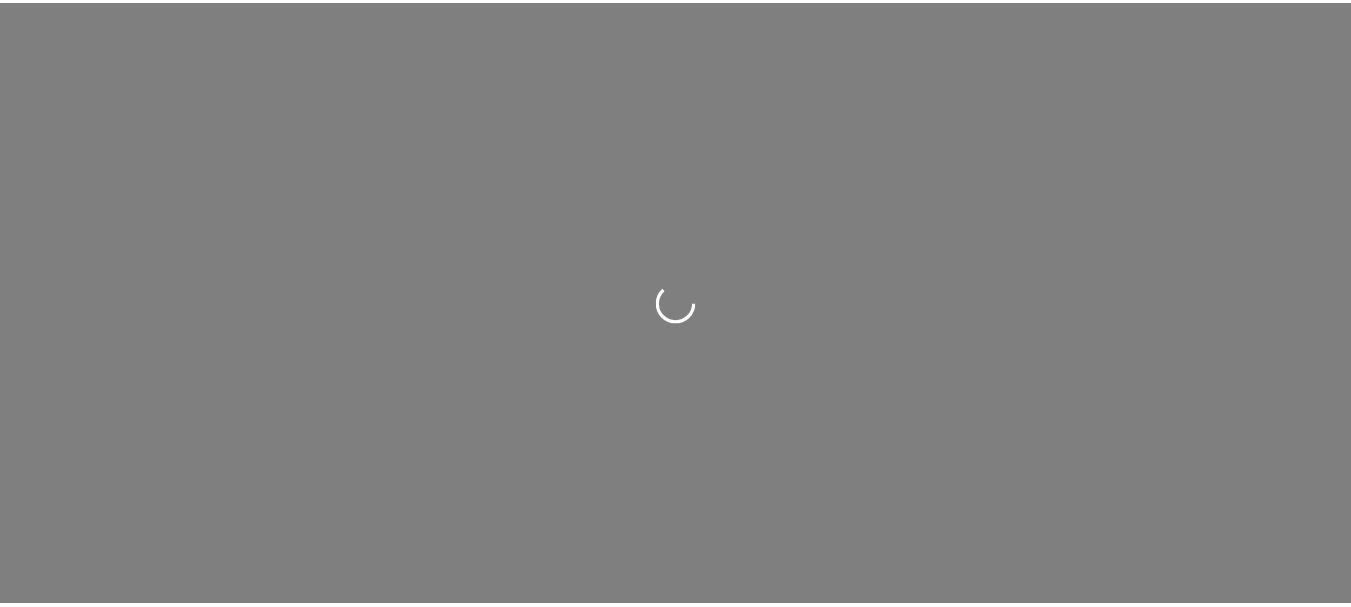scroll, scrollTop: 0, scrollLeft: 0, axis: both 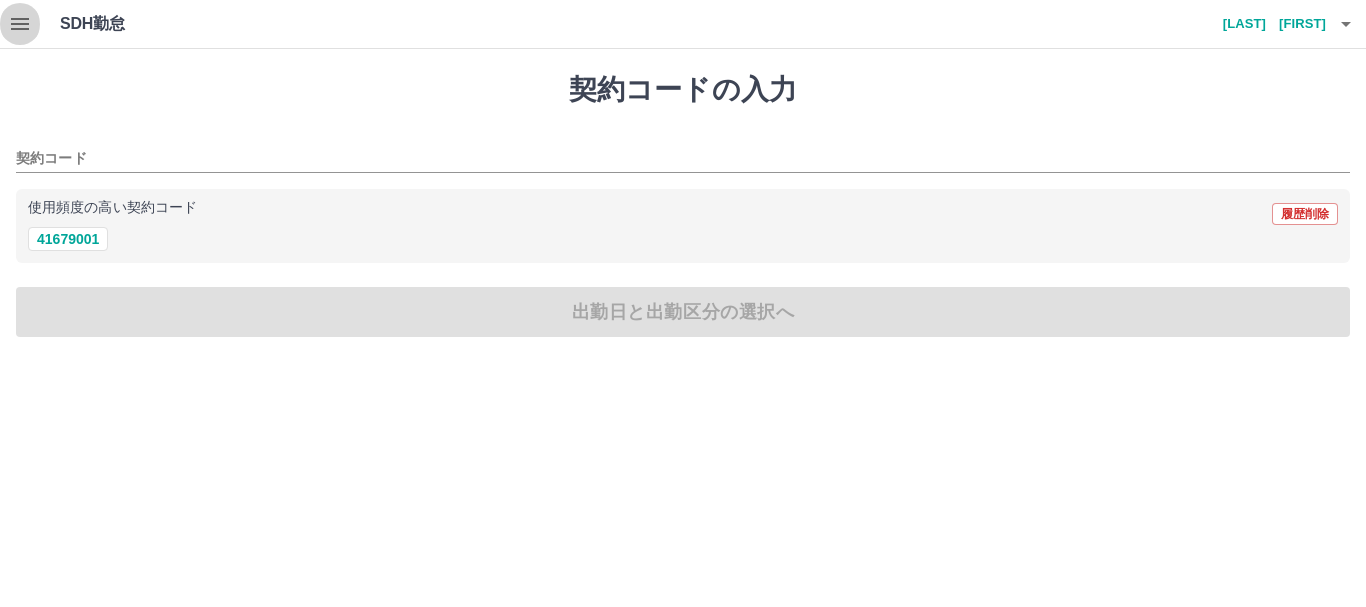 click 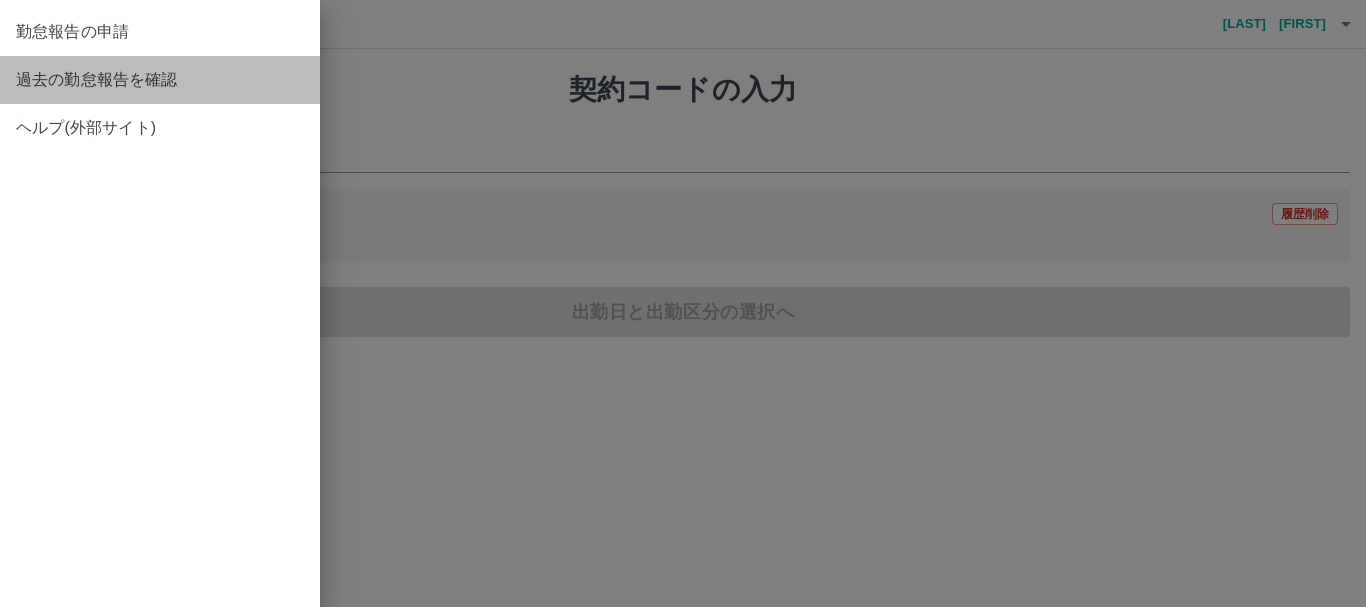 click on "過去の勤怠報告を確認" at bounding box center [160, 80] 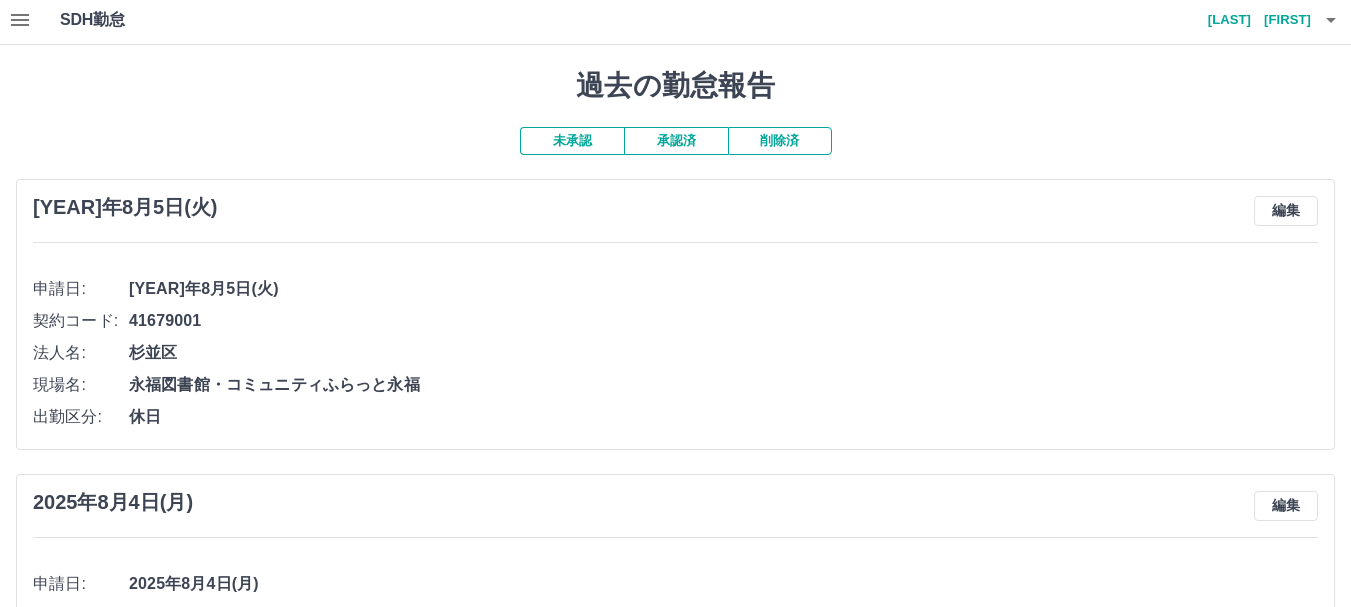 scroll, scrollTop: 0, scrollLeft: 0, axis: both 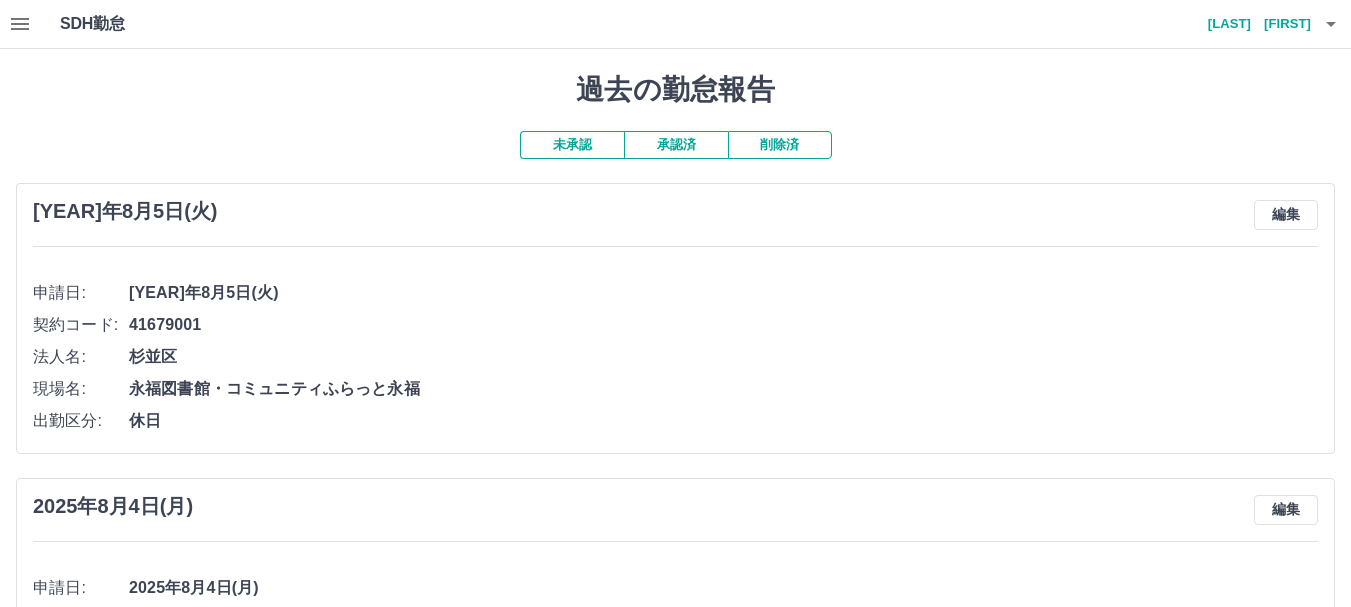 click on "承認済" at bounding box center [676, 145] 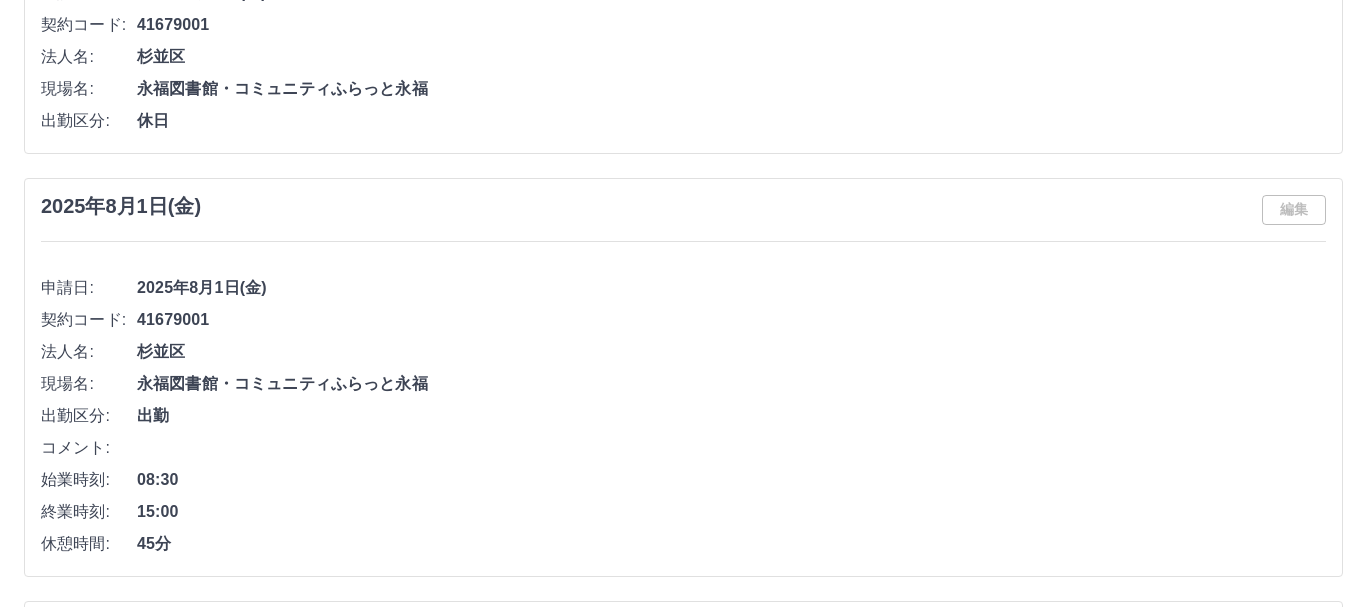 scroll, scrollTop: 0, scrollLeft: 0, axis: both 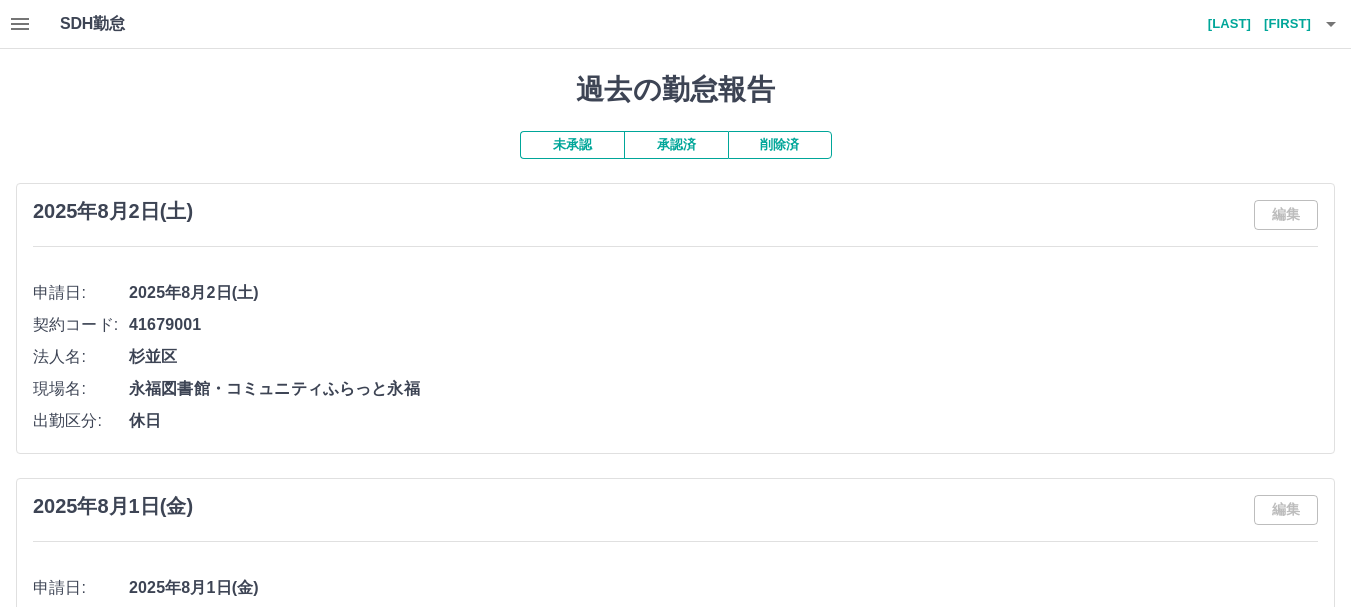 click on "[LAST]　[FIRST]" at bounding box center [1251, 24] 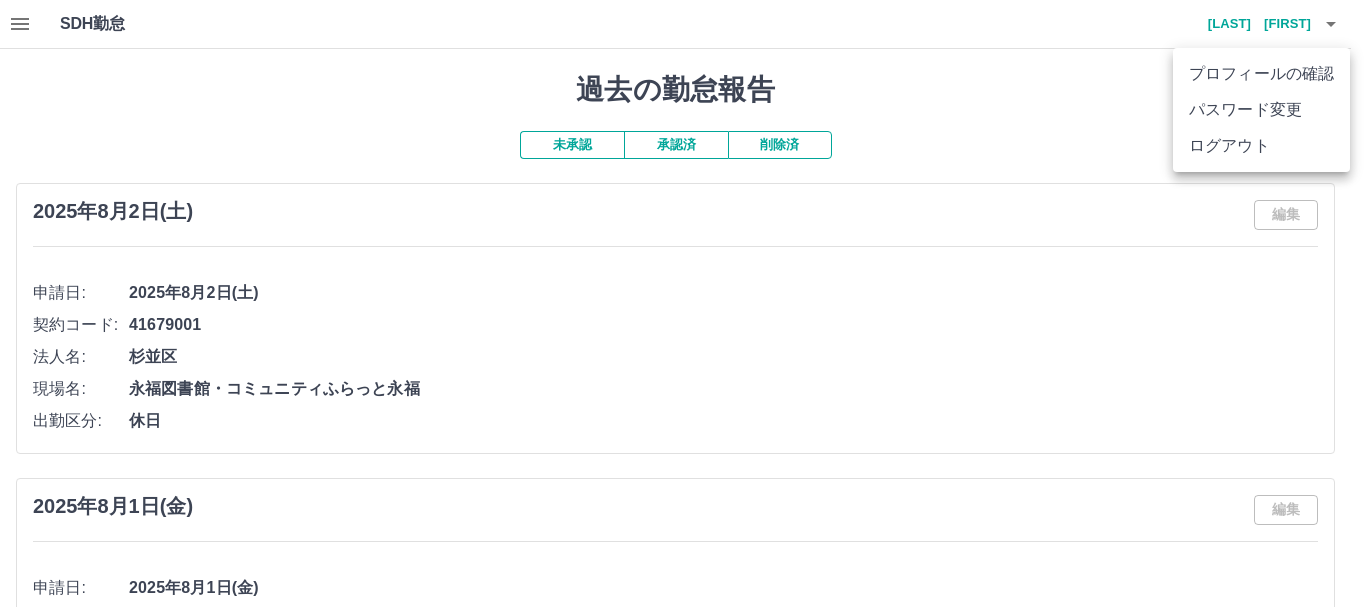 click on "ログアウト" at bounding box center (1261, 146) 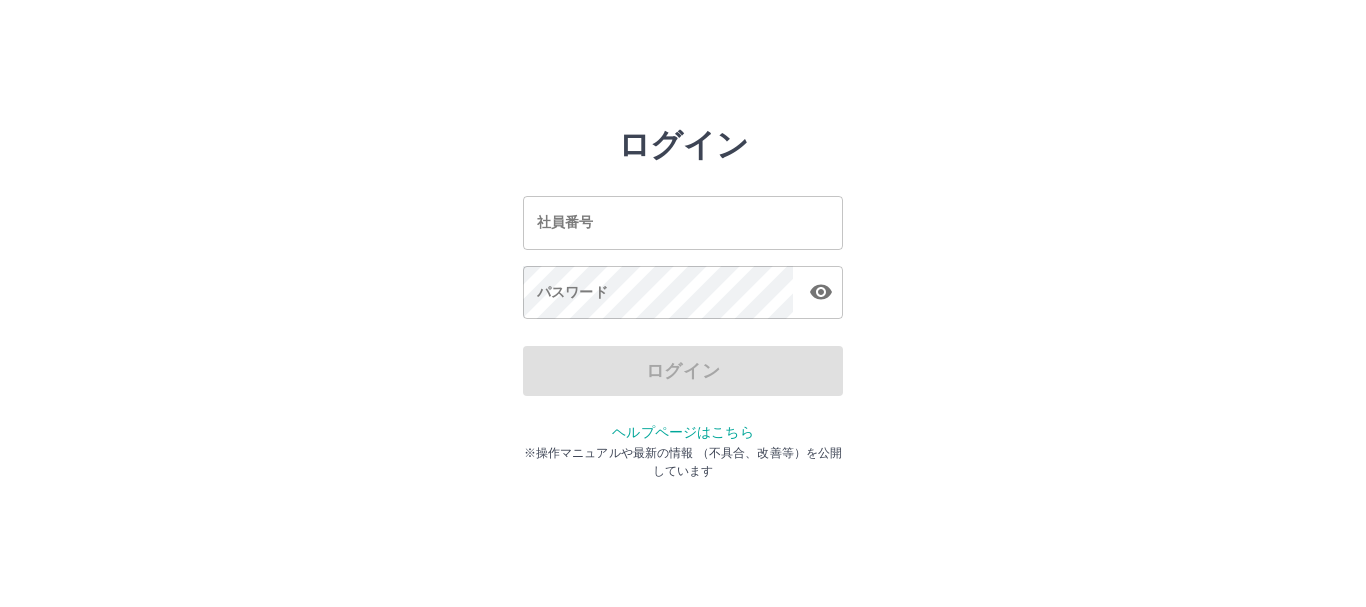 scroll, scrollTop: 0, scrollLeft: 0, axis: both 